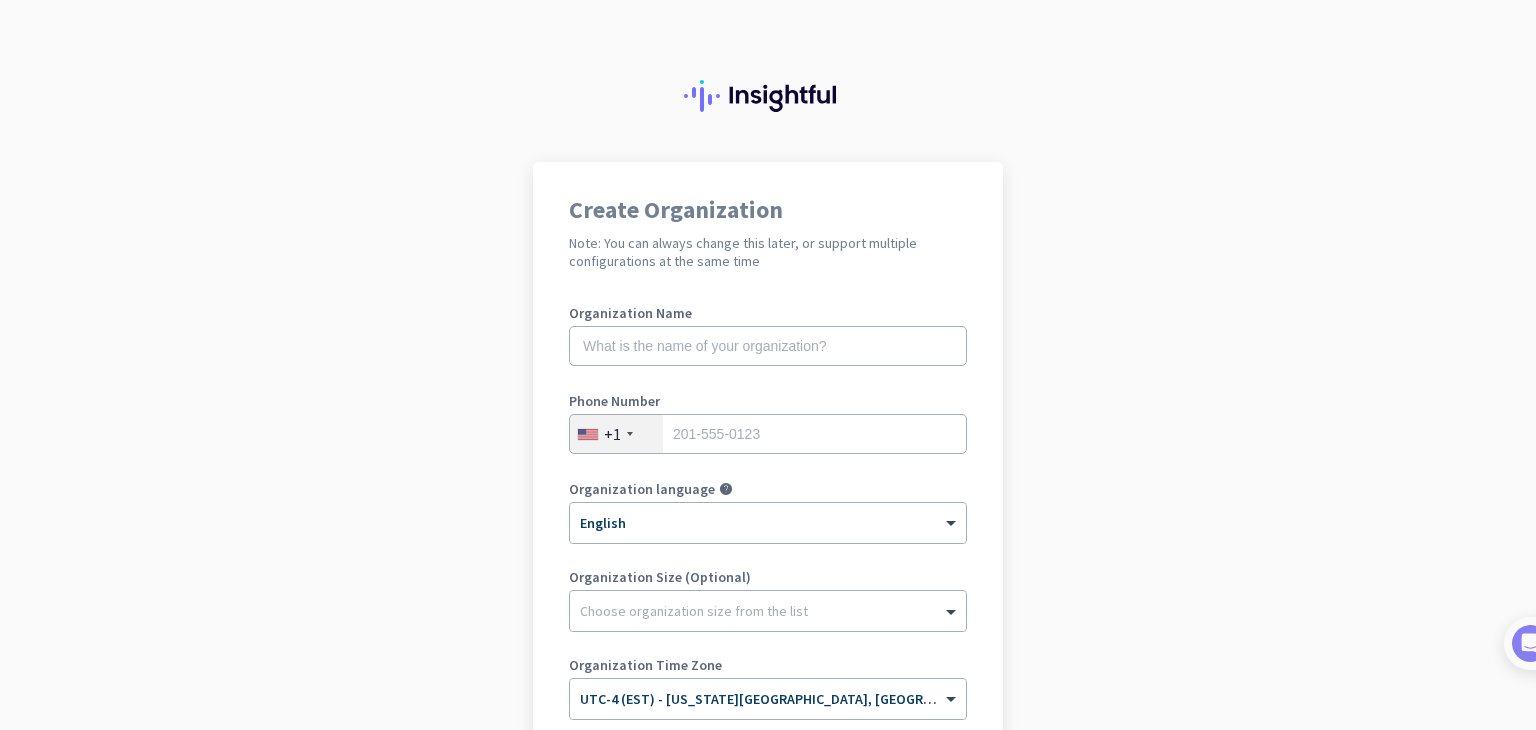 scroll, scrollTop: 0, scrollLeft: 0, axis: both 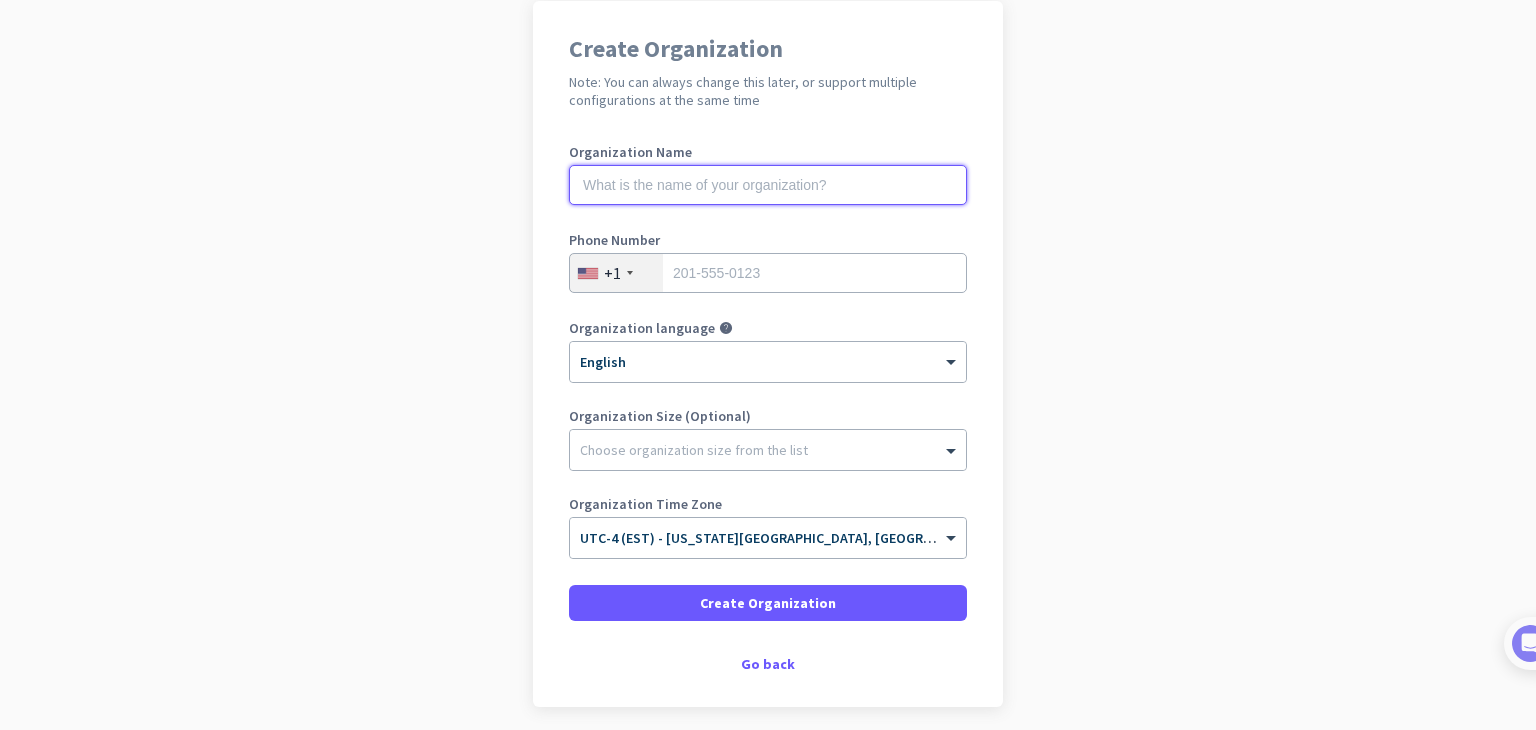 click 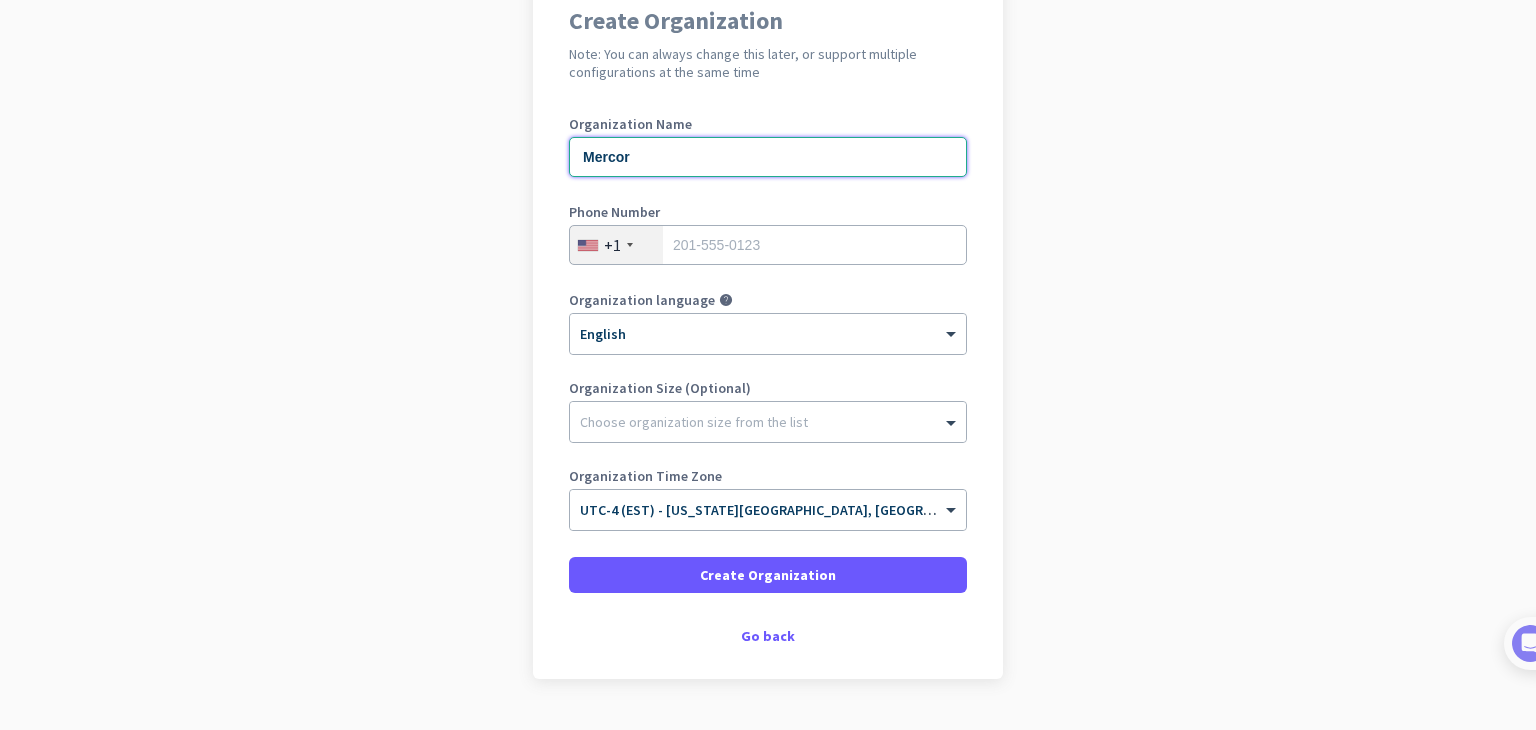 scroll, scrollTop: 191, scrollLeft: 0, axis: vertical 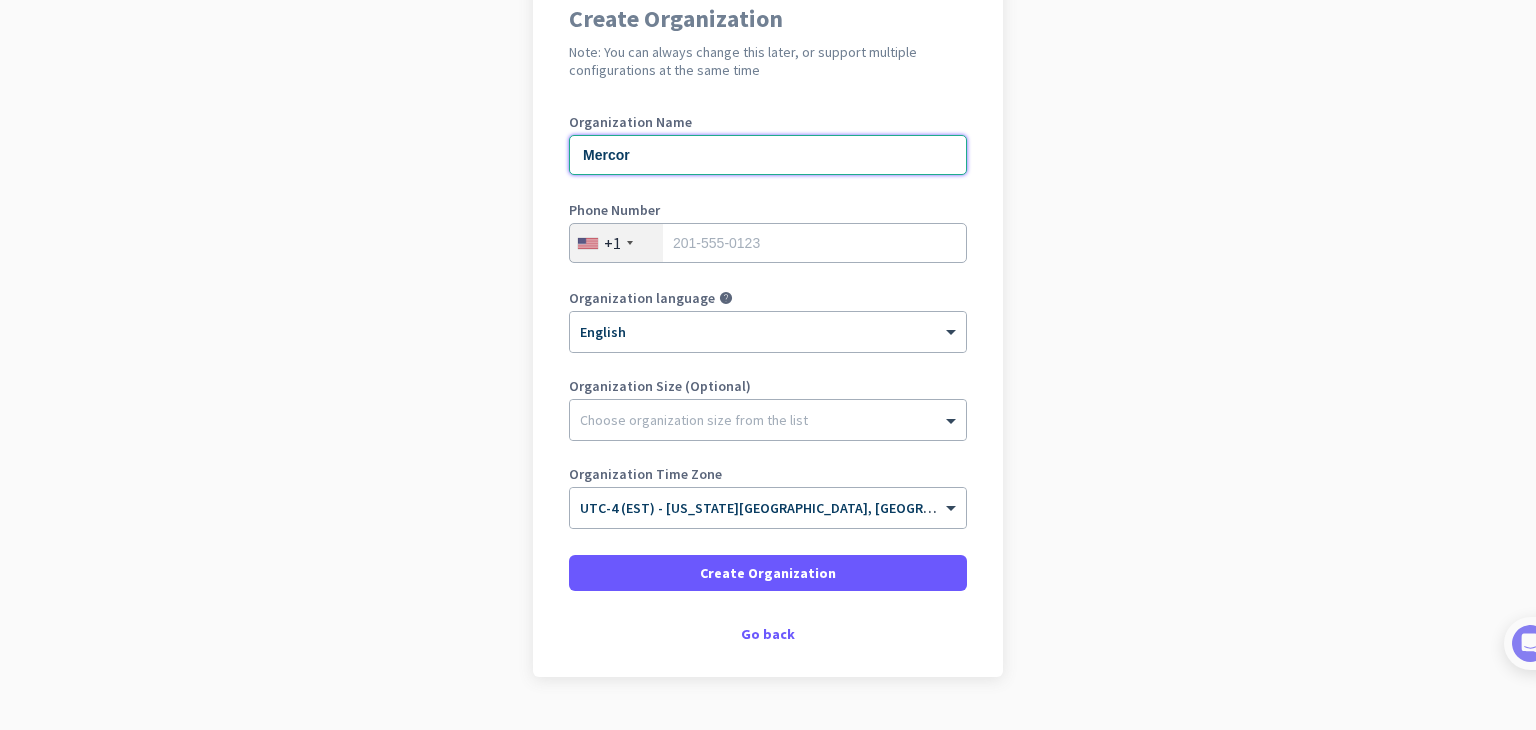 type on "Mercor" 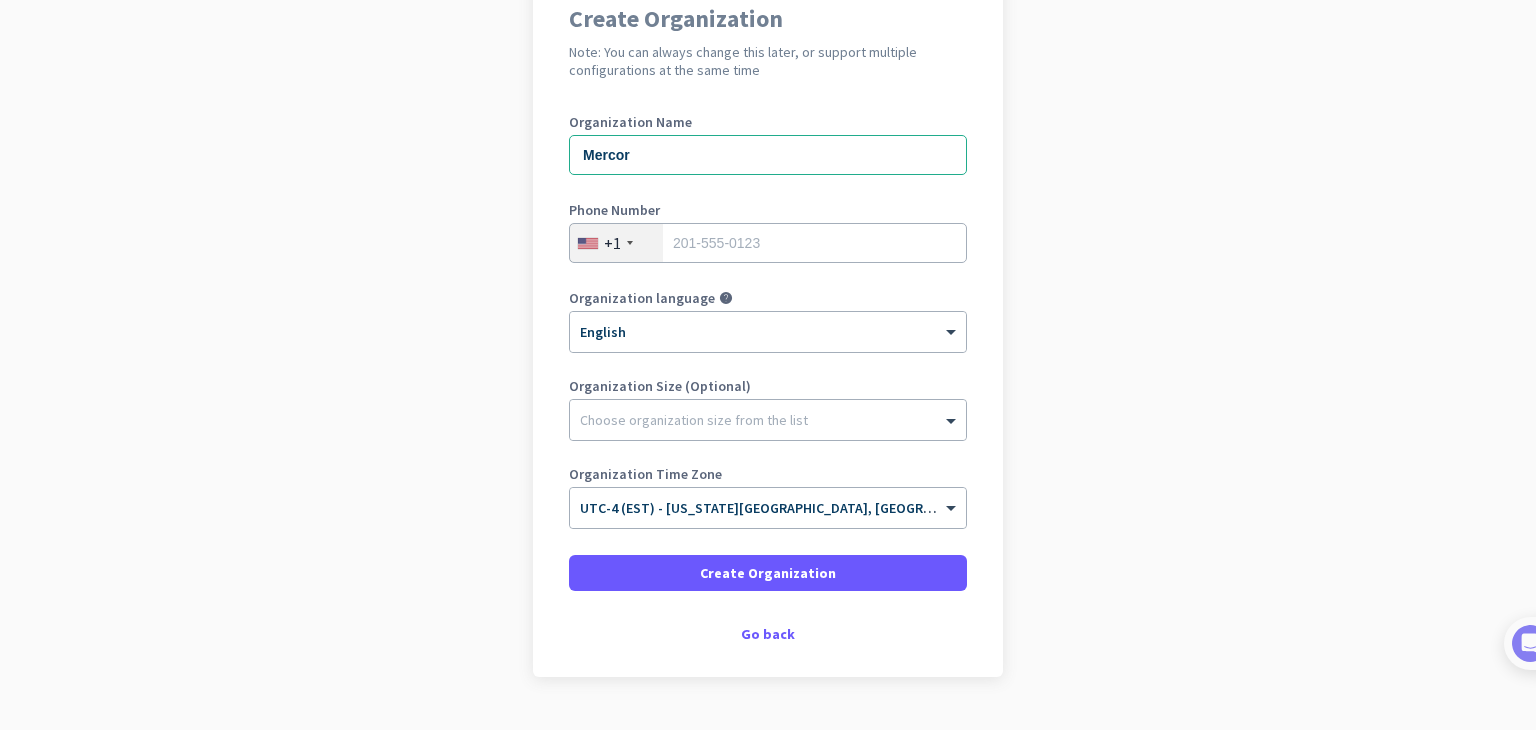 click on "+1" 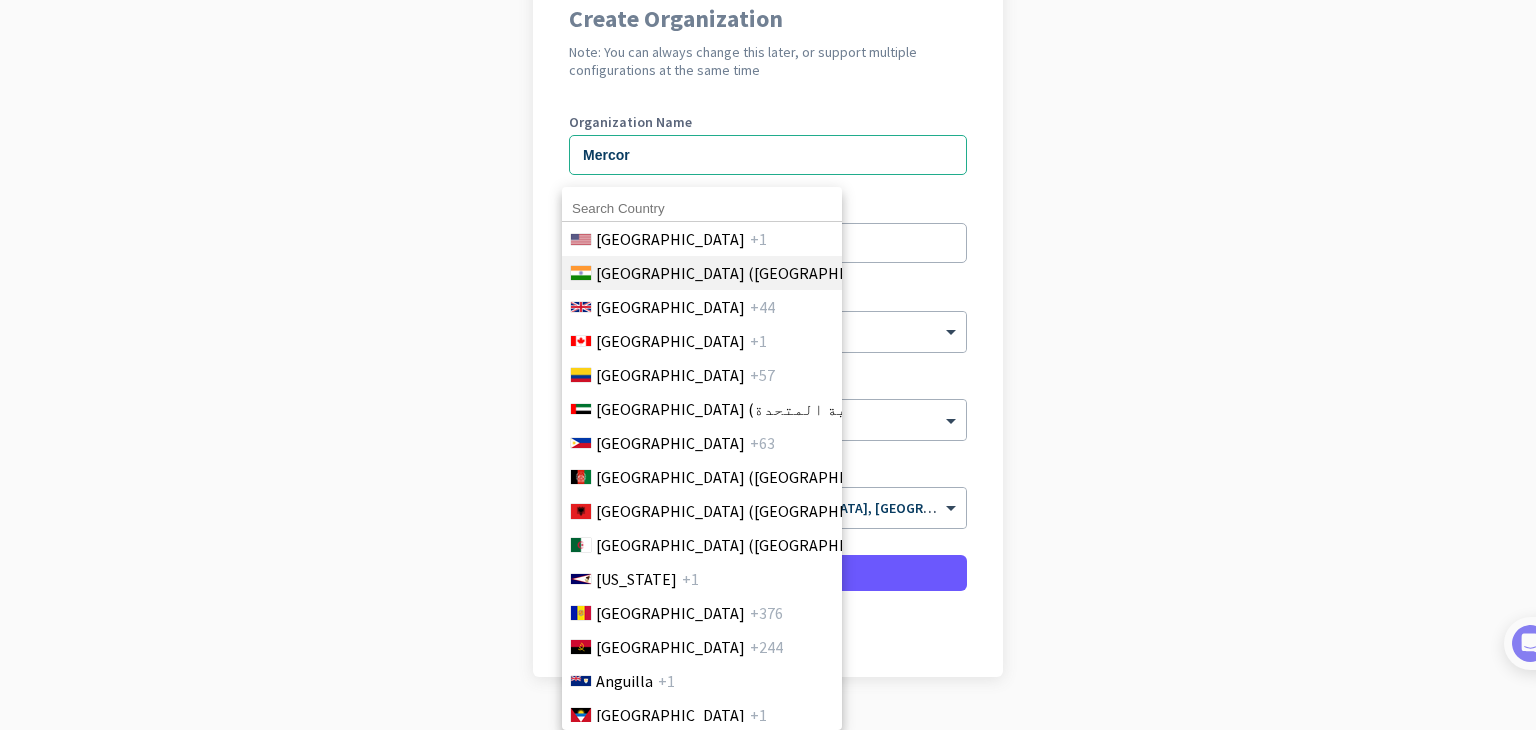 click on "[GEOGRAPHIC_DATA] ([GEOGRAPHIC_DATA])" at bounding box center [752, 273] 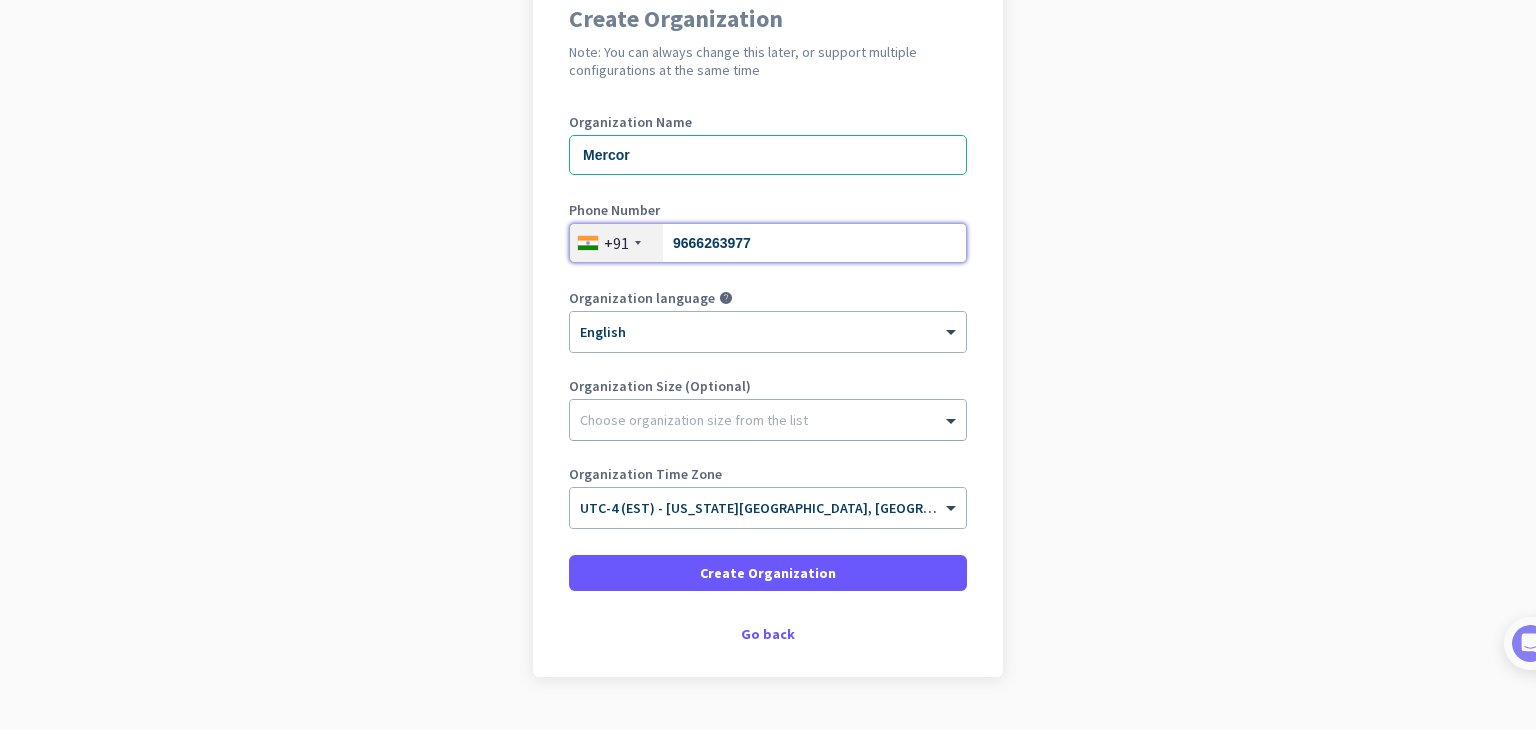 type on "9666263977" 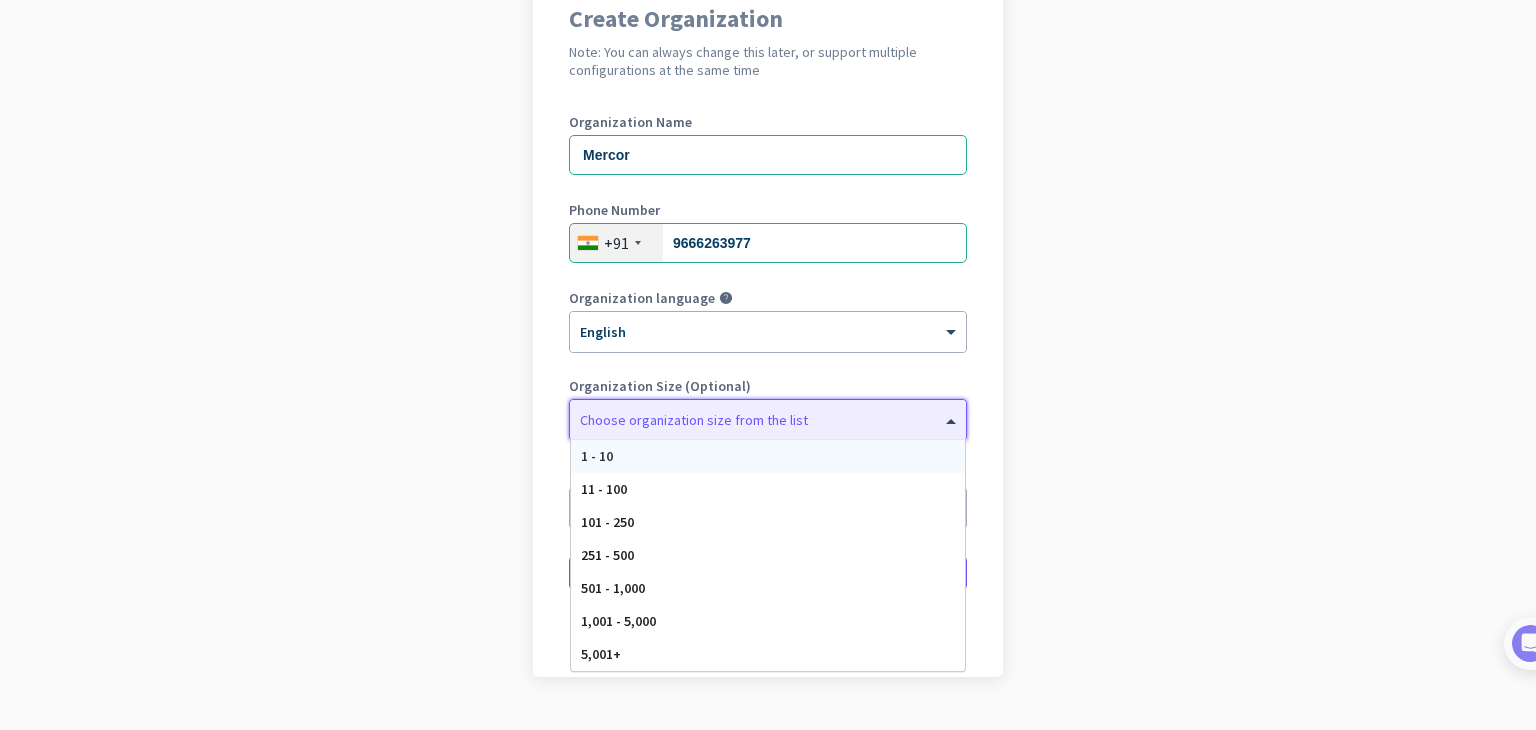 click 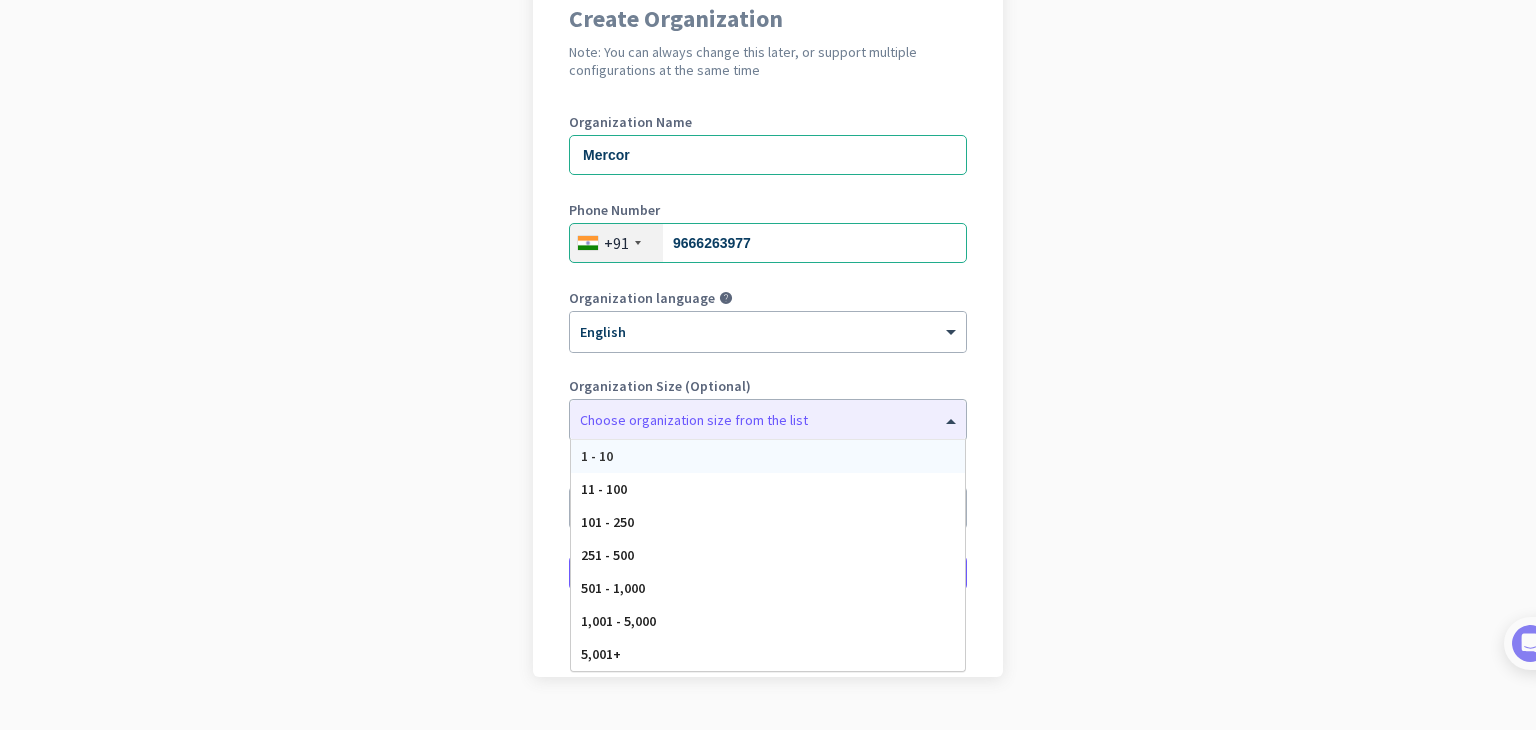 click on "Create Organization  Note: You can always change this later, or support multiple configurations at the same time  Organization Name Mercor Phone Number  [PHONE_NUMBER] Organization language help × English Organization Size (Optional) Choose organization size from the list 1 - 10 11 - 100 101 - 250 251 - 500 501 - 1,000 1,001 - 5,000 5,001+ Organization Time Zone × UTC-4 (EST) - [US_STATE][GEOGRAPHIC_DATA], [GEOGRAPHIC_DATA], [GEOGRAPHIC_DATA], [GEOGRAPHIC_DATA]   Create Organization     Go back" 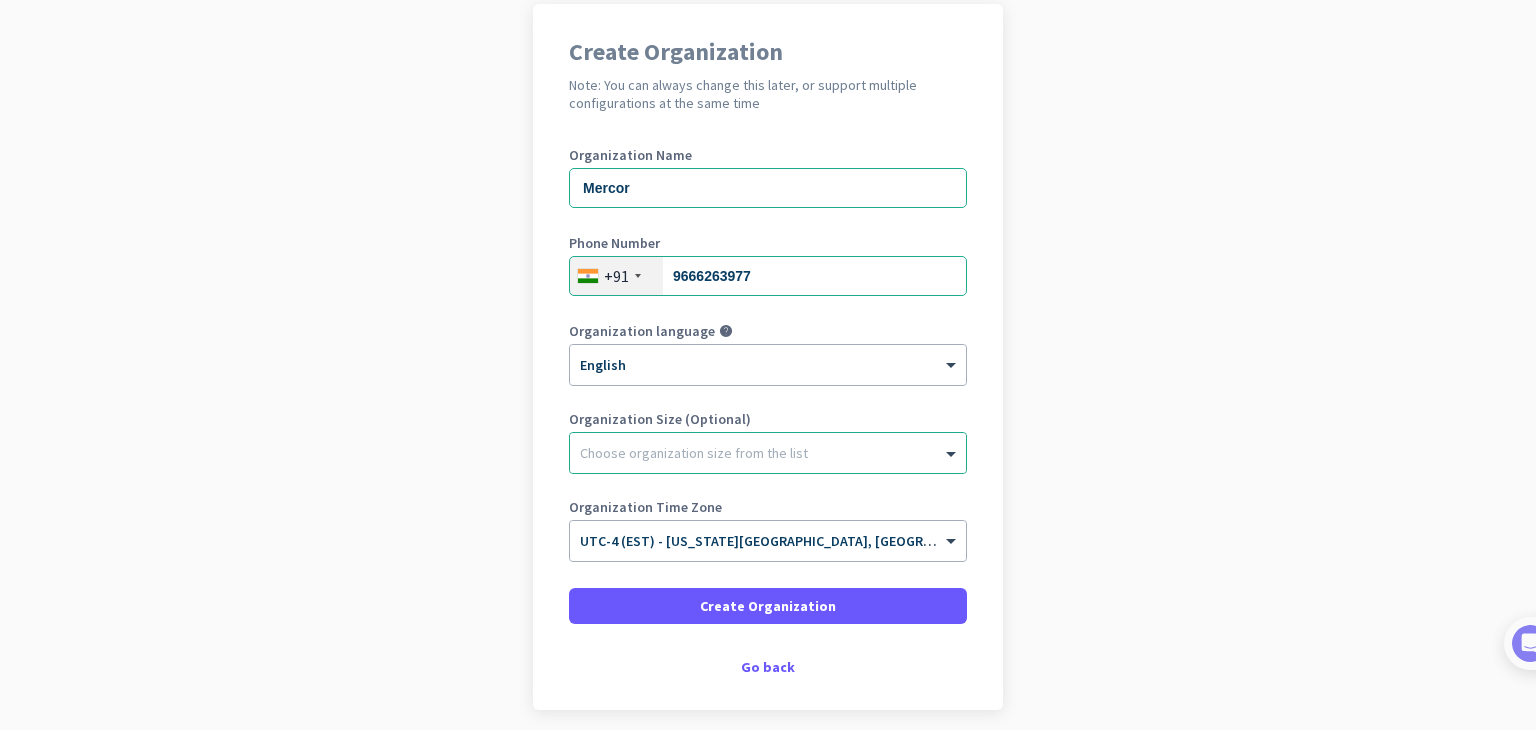 scroll, scrollTop: 157, scrollLeft: 0, axis: vertical 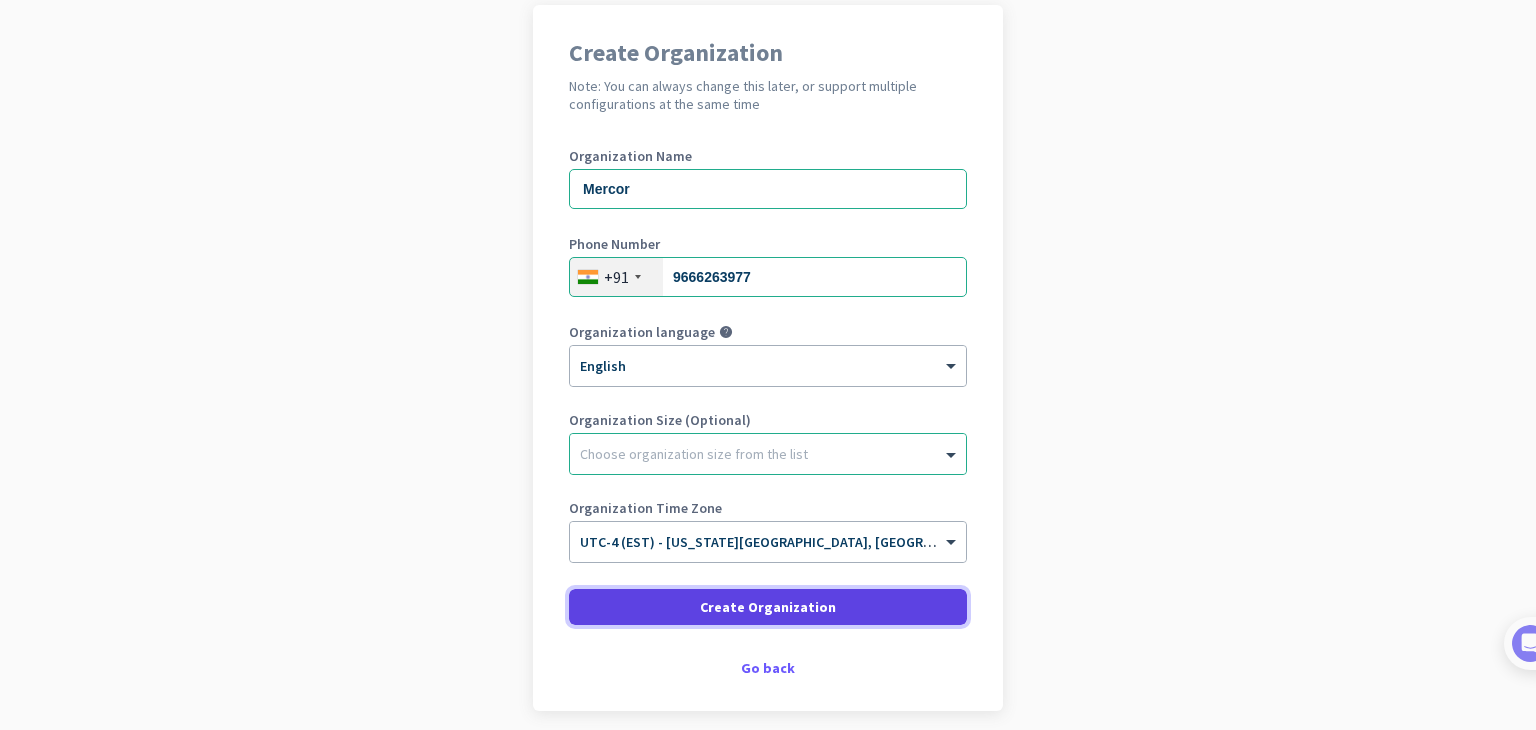 click on "Create Organization" 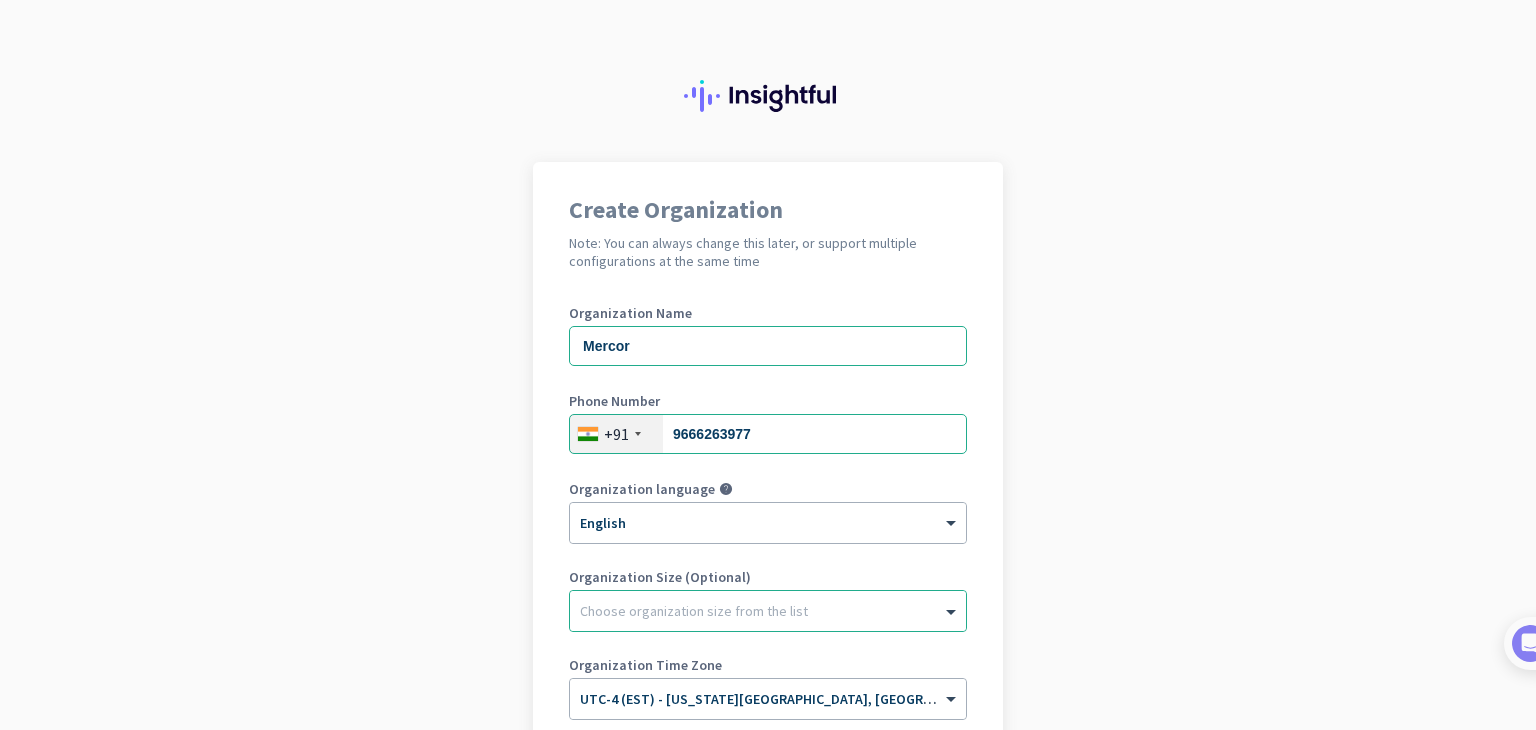 scroll, scrollTop: 238, scrollLeft: 0, axis: vertical 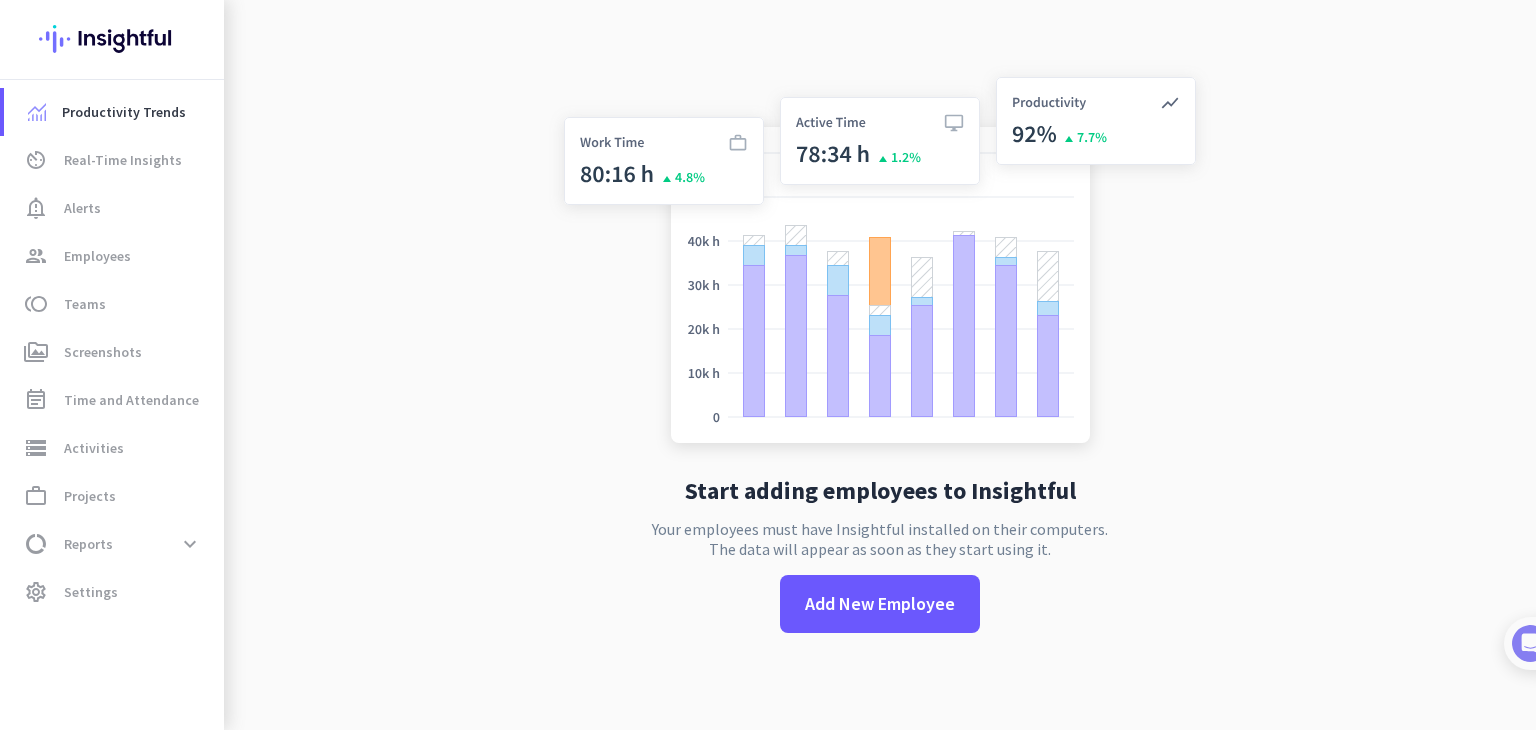 click on "Start adding employees to Insightful  Your employees must have Insightful installed on their computers.  The data will appear as soon as they start using it.   Add New Employee" 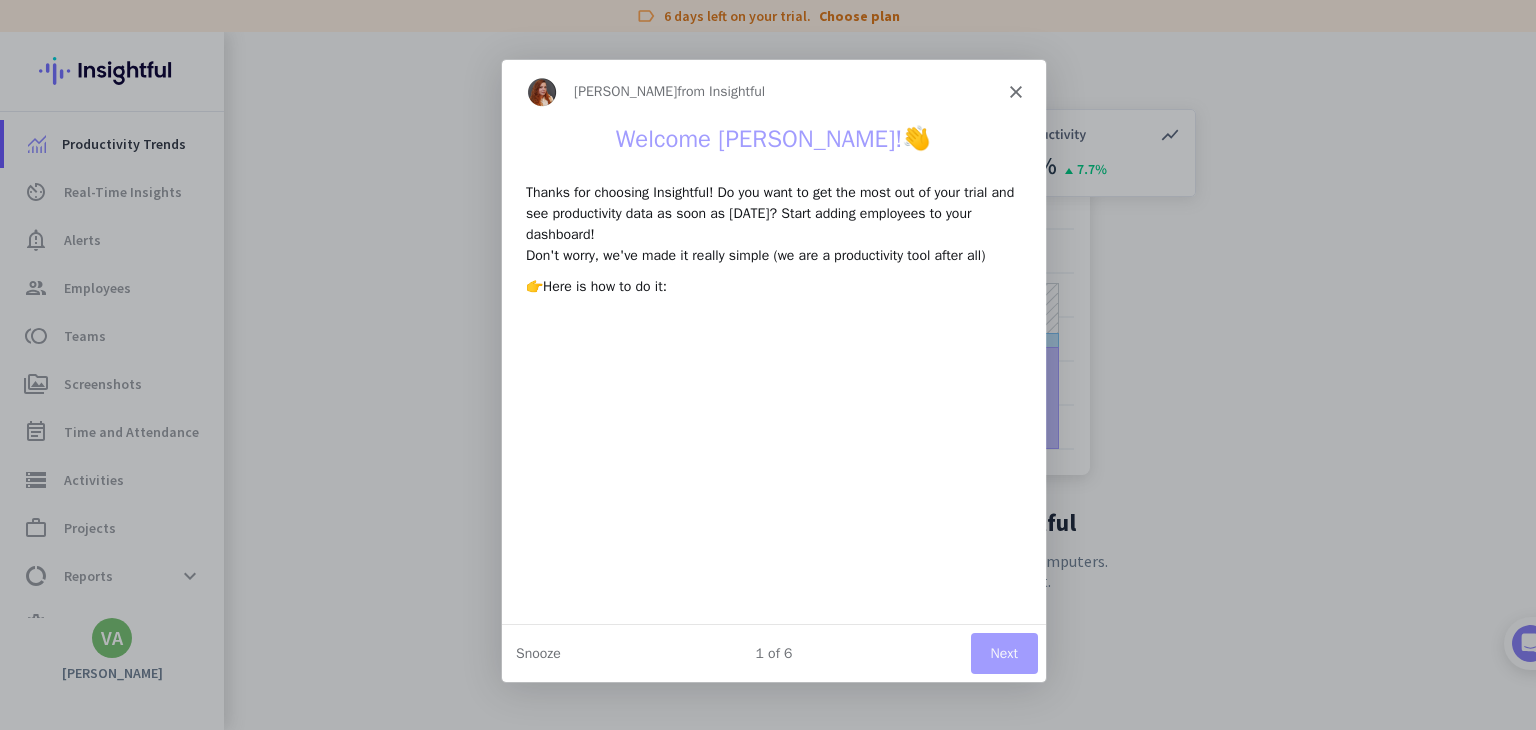 scroll, scrollTop: 0, scrollLeft: 0, axis: both 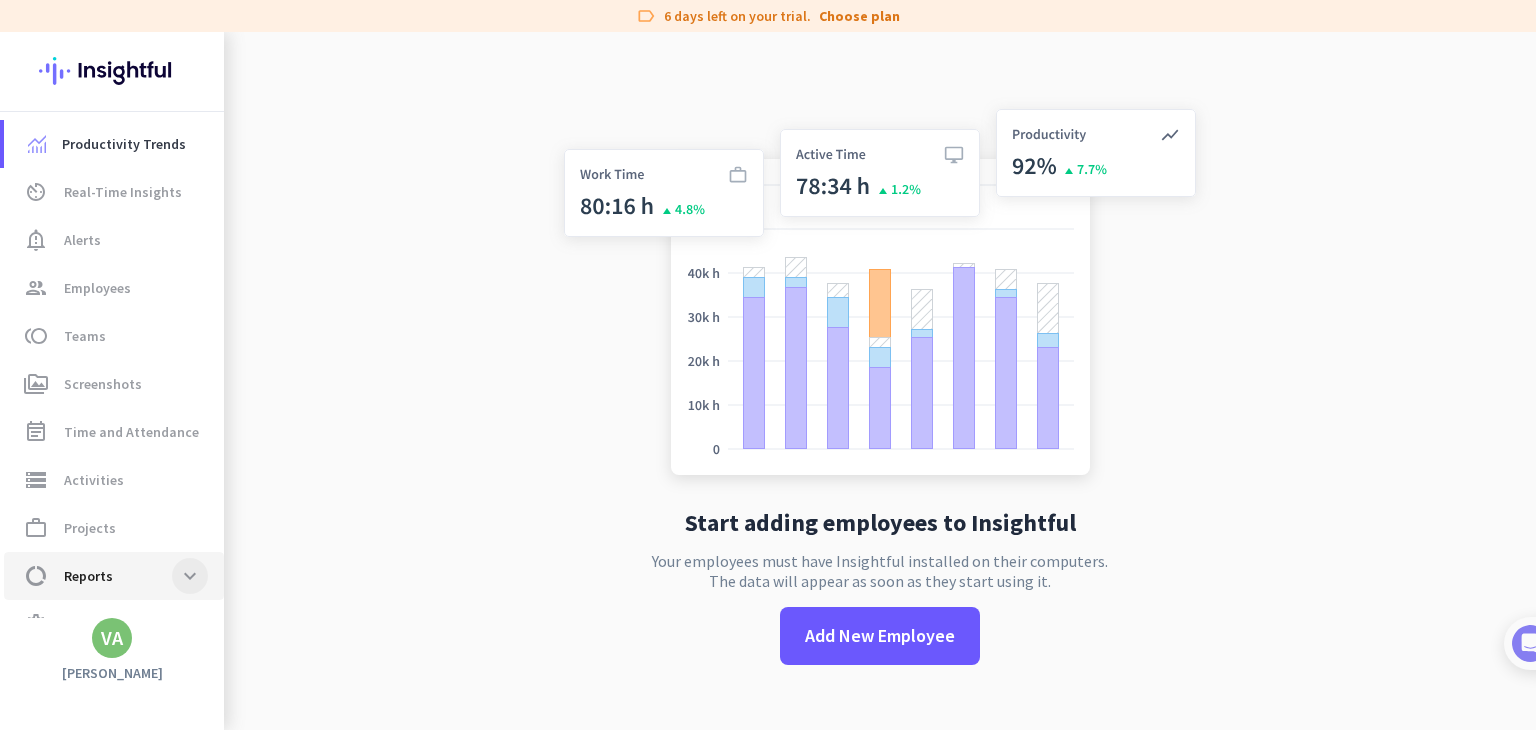 click 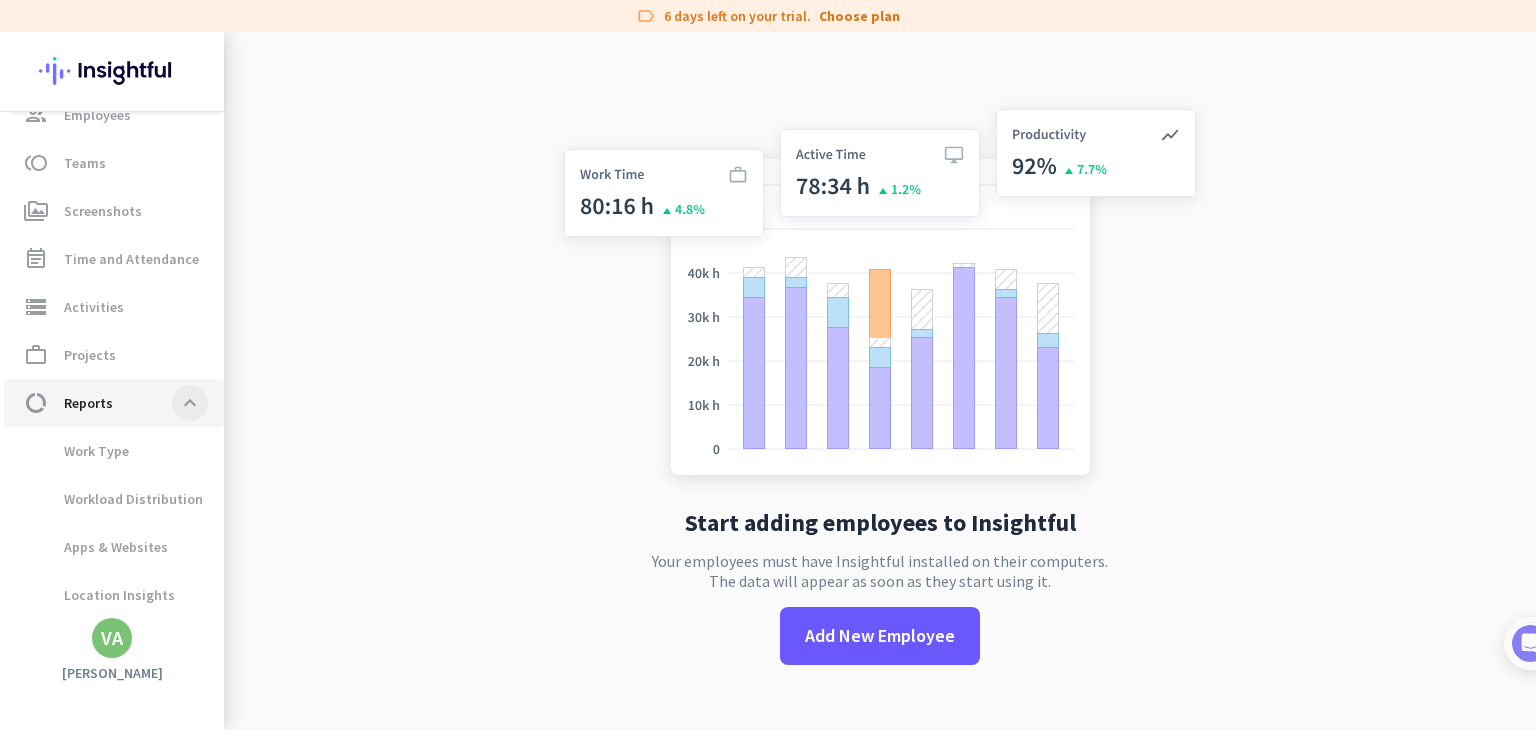 scroll, scrollTop: 174, scrollLeft: 0, axis: vertical 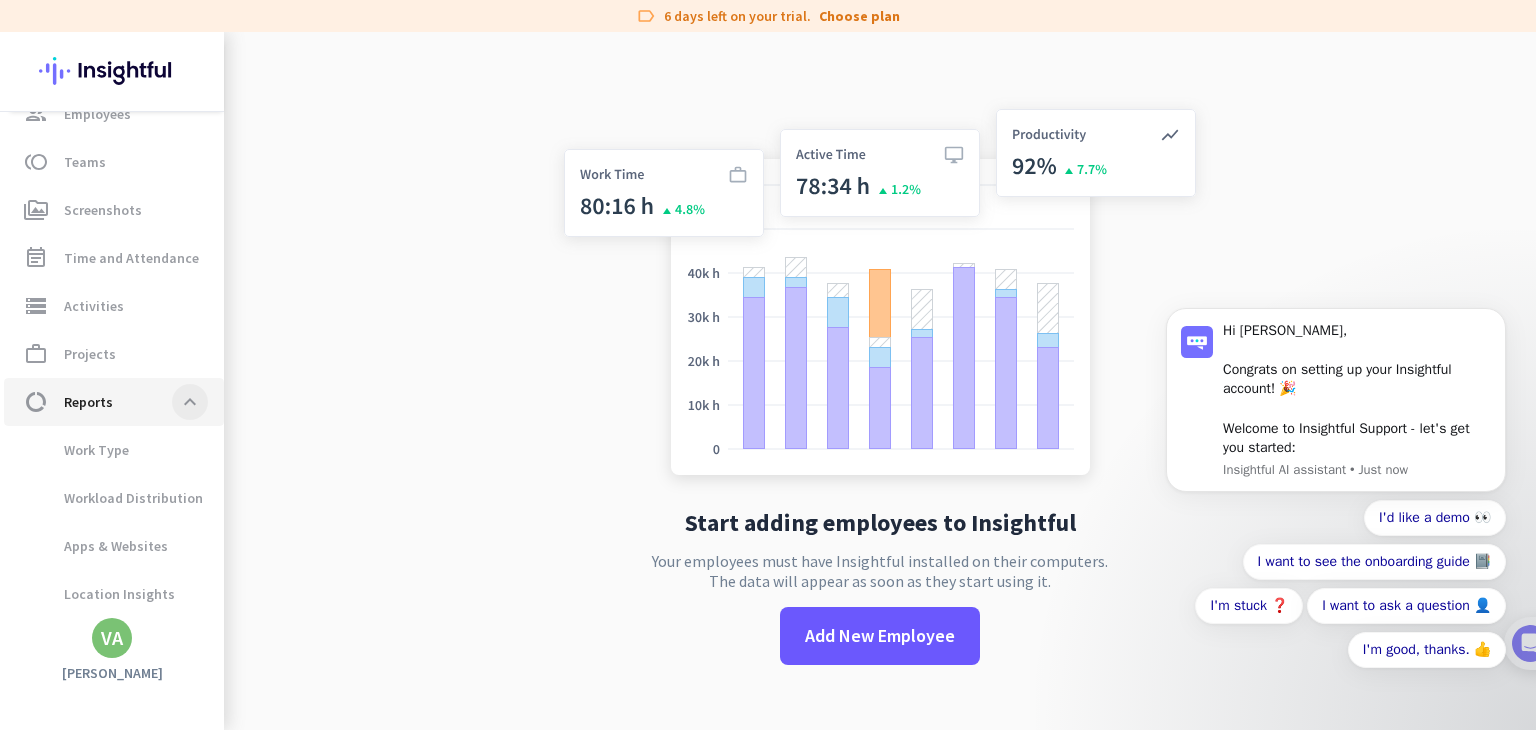click 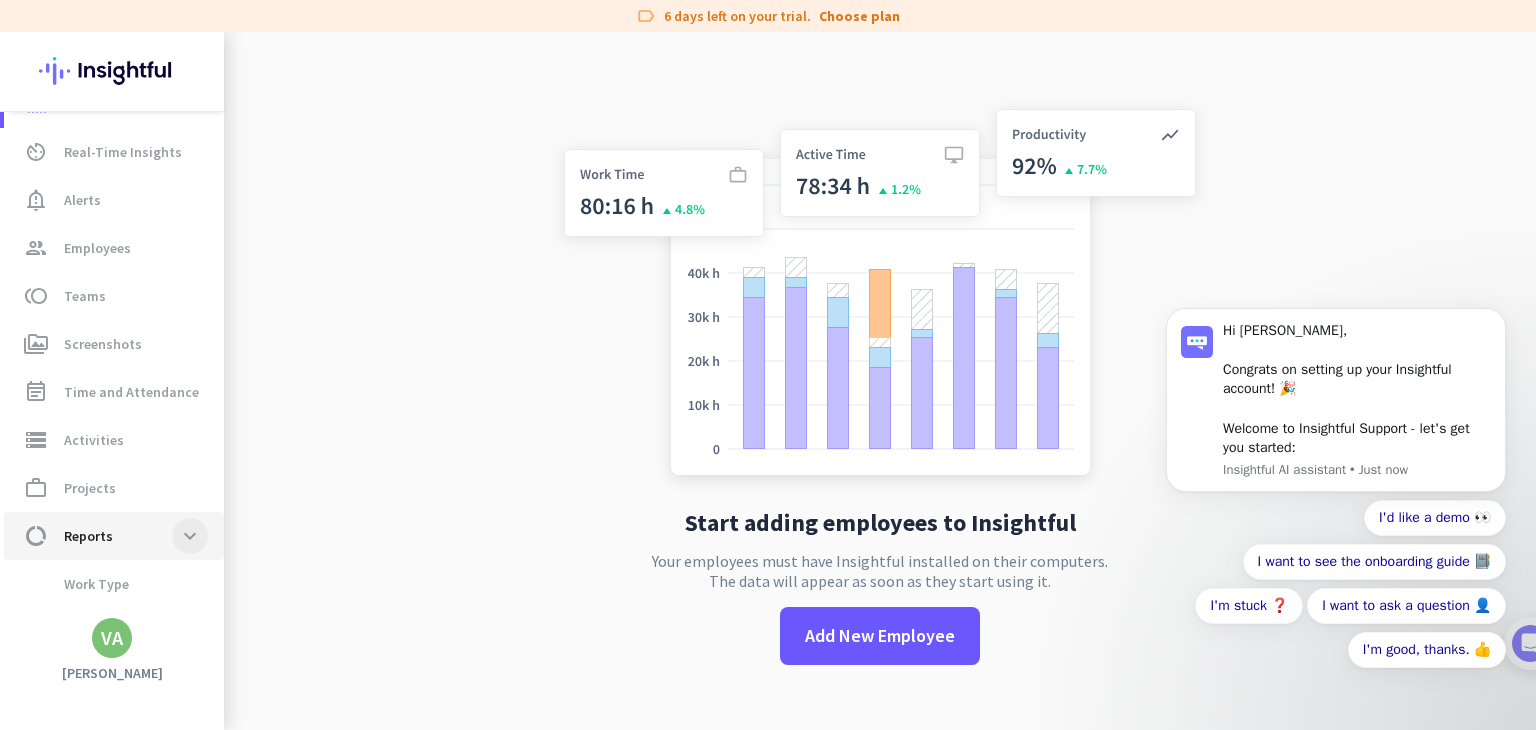 scroll, scrollTop: 38, scrollLeft: 0, axis: vertical 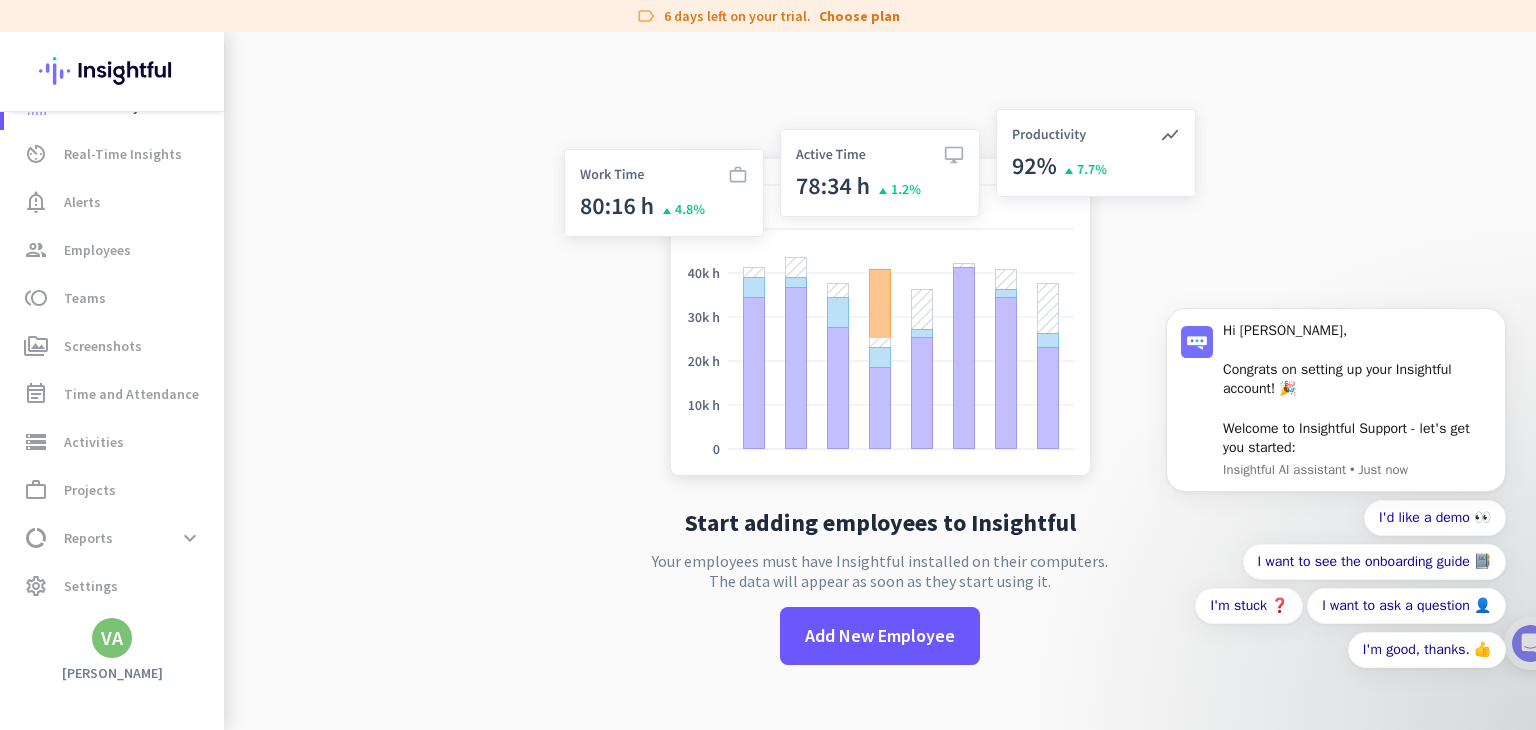 click on "VA" 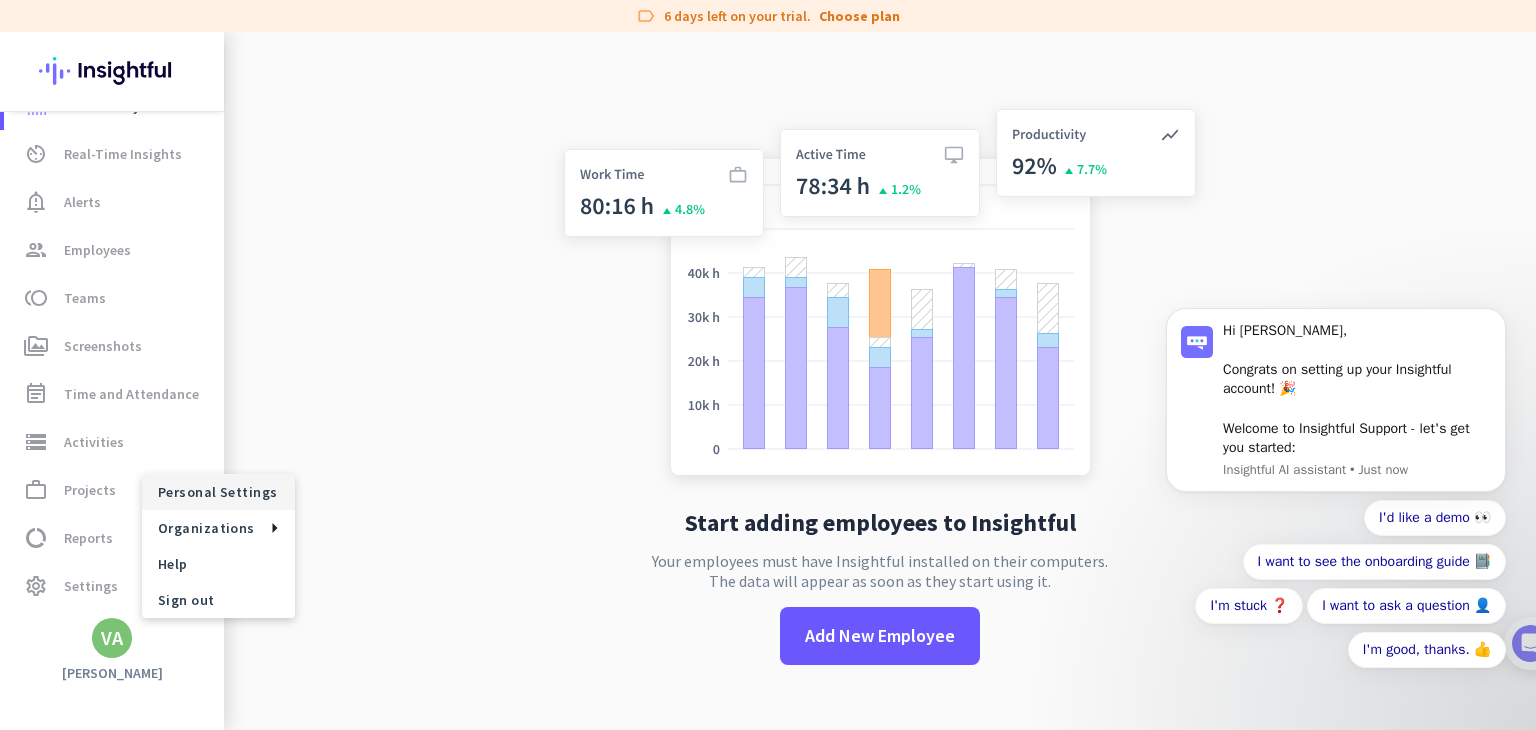 click on "Personal Settings" at bounding box center [218, 492] 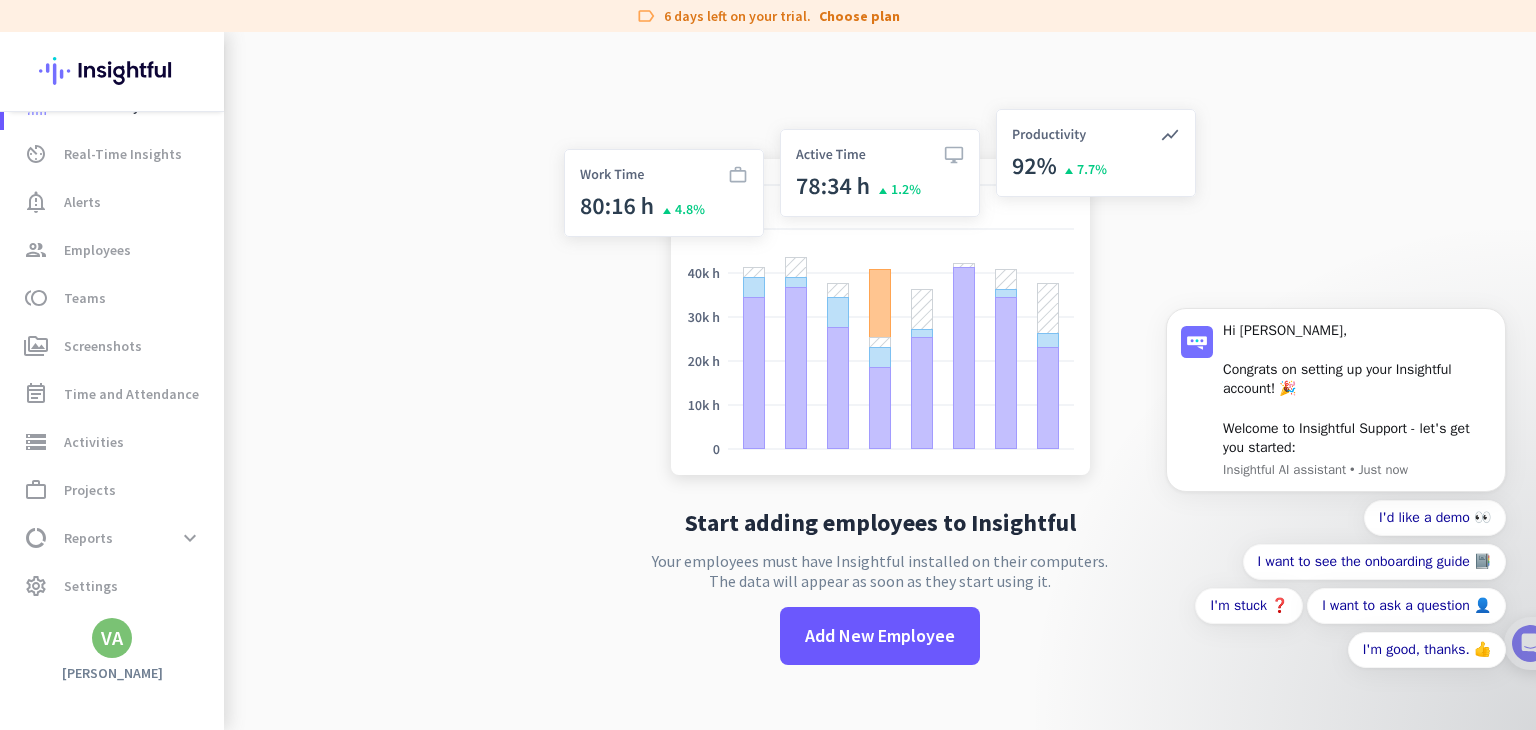 click on "Start adding employees to Insightful  Your employees must have Insightful installed on their computers.  The data will appear as soon as they start using it.   Add New Employee" 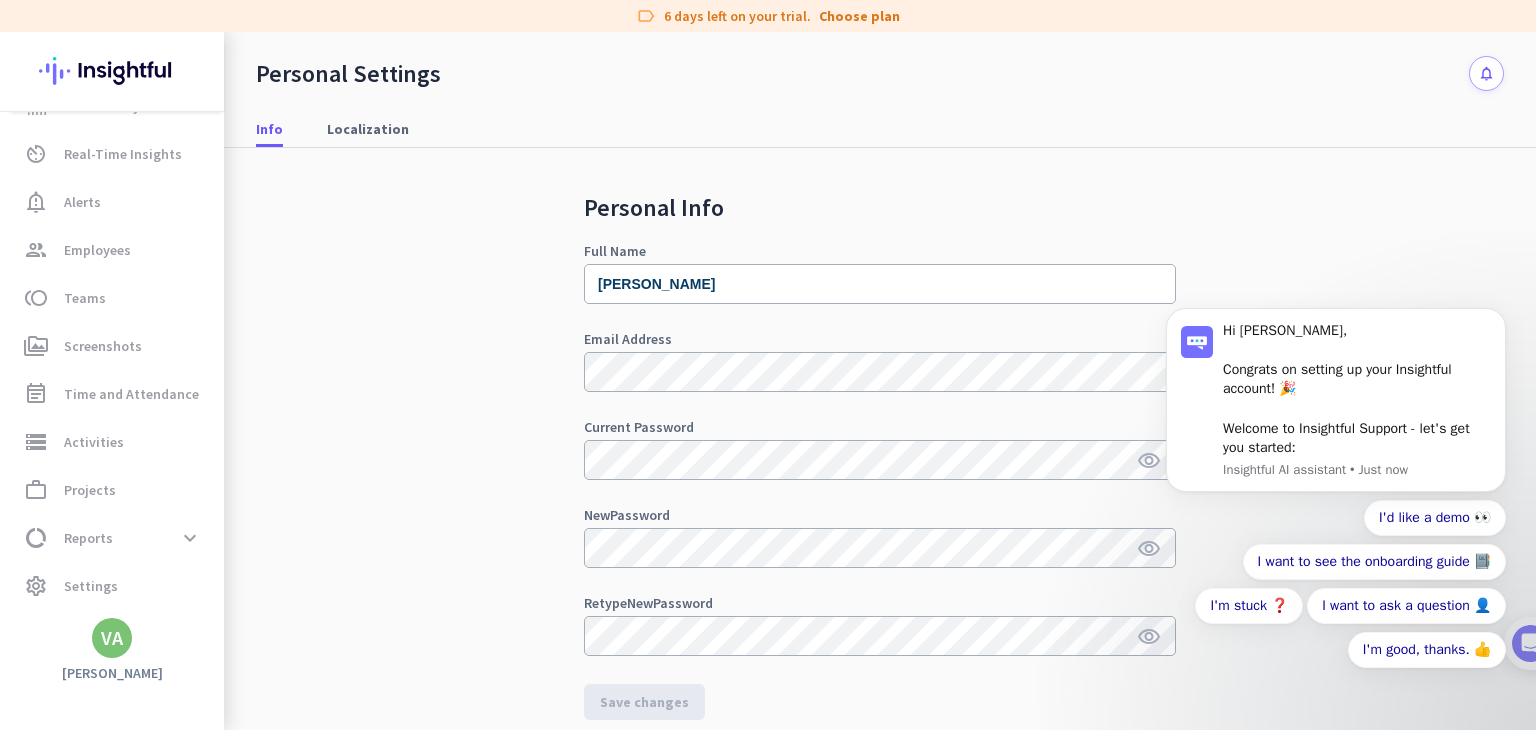 click on "Hi [PERSON_NAME], Congrats on setting up your Insightful account! 🎉 Welcome to Insightful Support - let's get you started:  Insightful AI assistant • Just now I'd like a demo 👀 I want to see the onboarding guide 📔 I'm stuck ❓ I want to ask a question 👤 I'm good, thanks.  👍" at bounding box center (1336, 417) 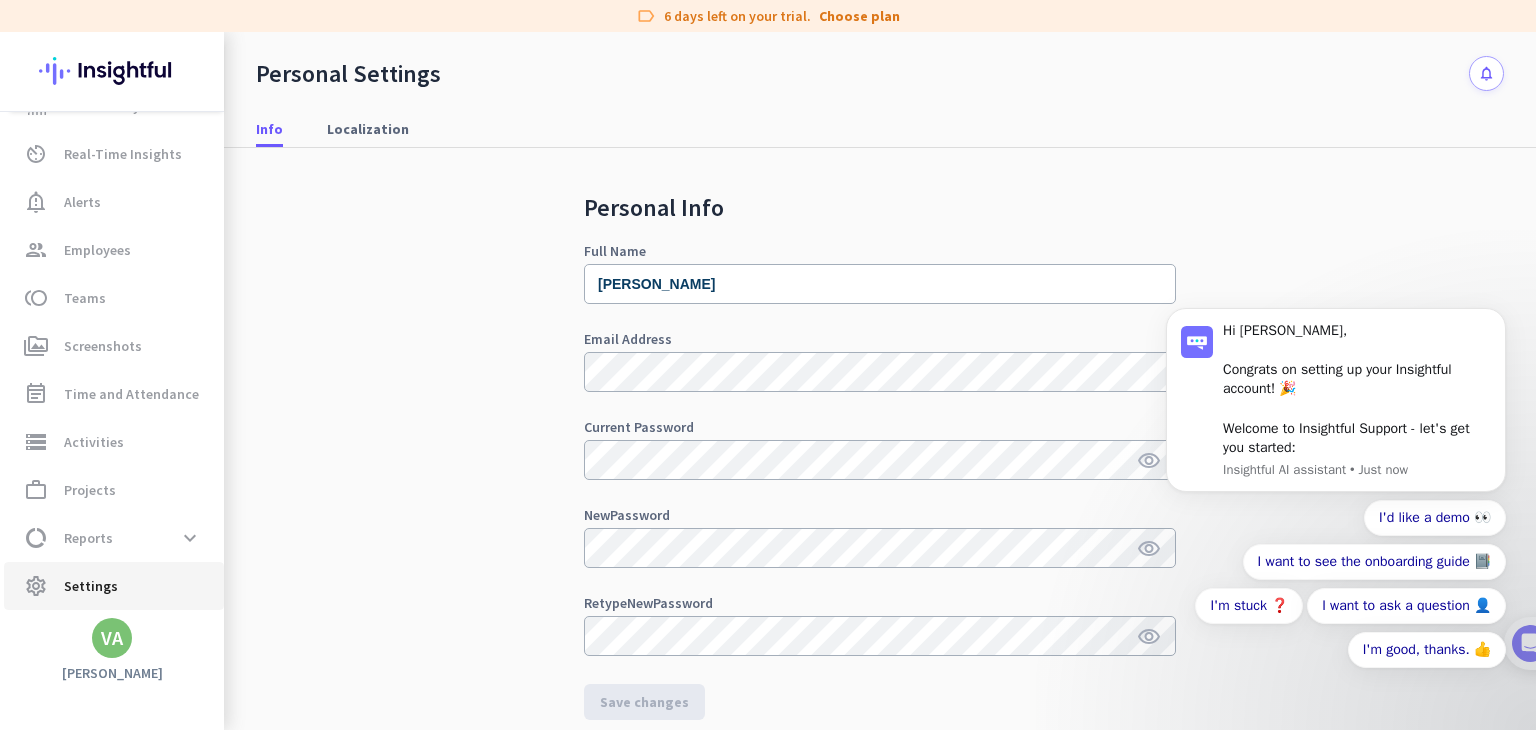 click on "Settings" 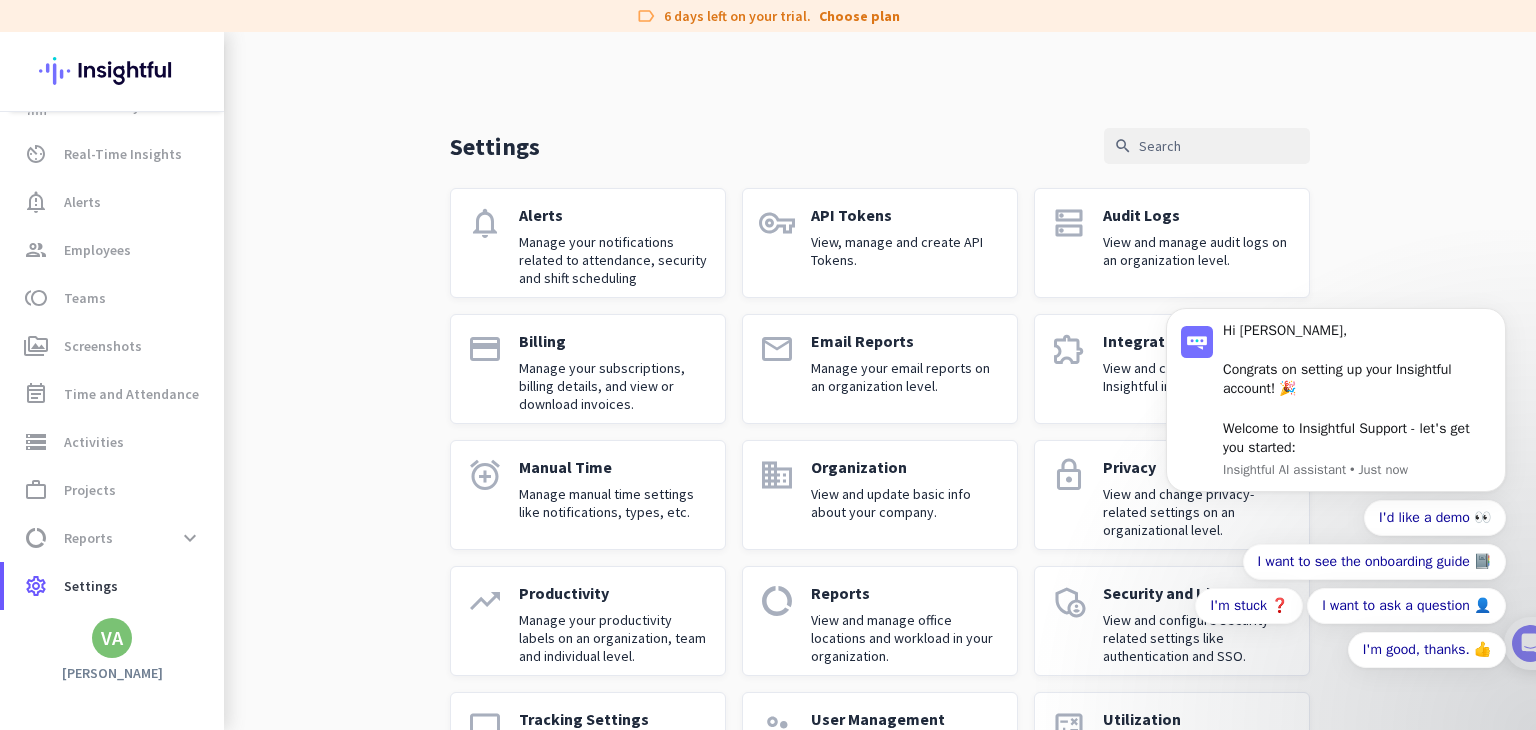 click on "Hi [PERSON_NAME], Congrats on setting up your Insightful account! 🎉 Welcome to Insightful Support - let's get you started:  Insightful AI assistant • Just now I'd like a demo 👀 I want to see the onboarding guide 📔 I'm stuck ❓ I want to ask a question 👤 I'm good, thanks.  👍" at bounding box center (1336, 417) 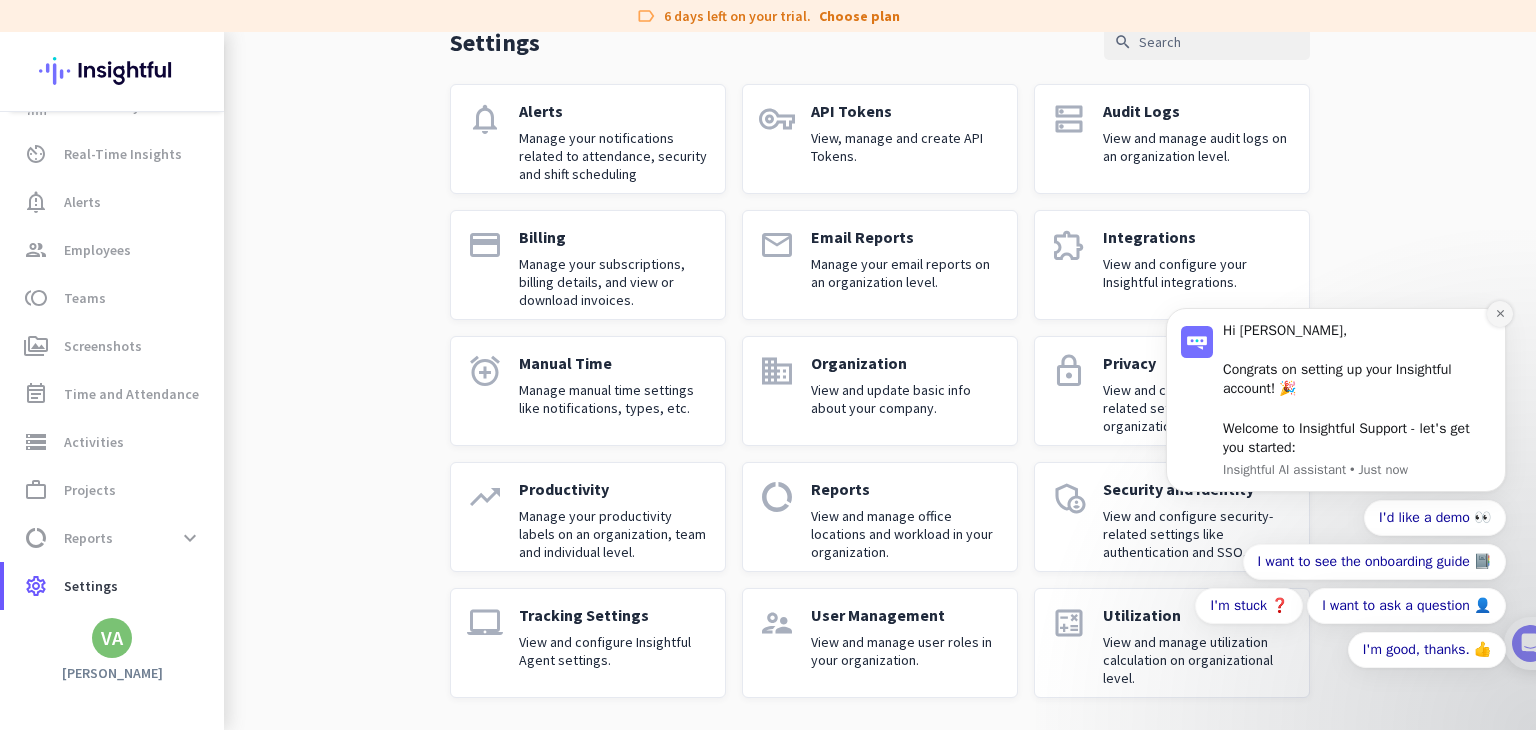 click 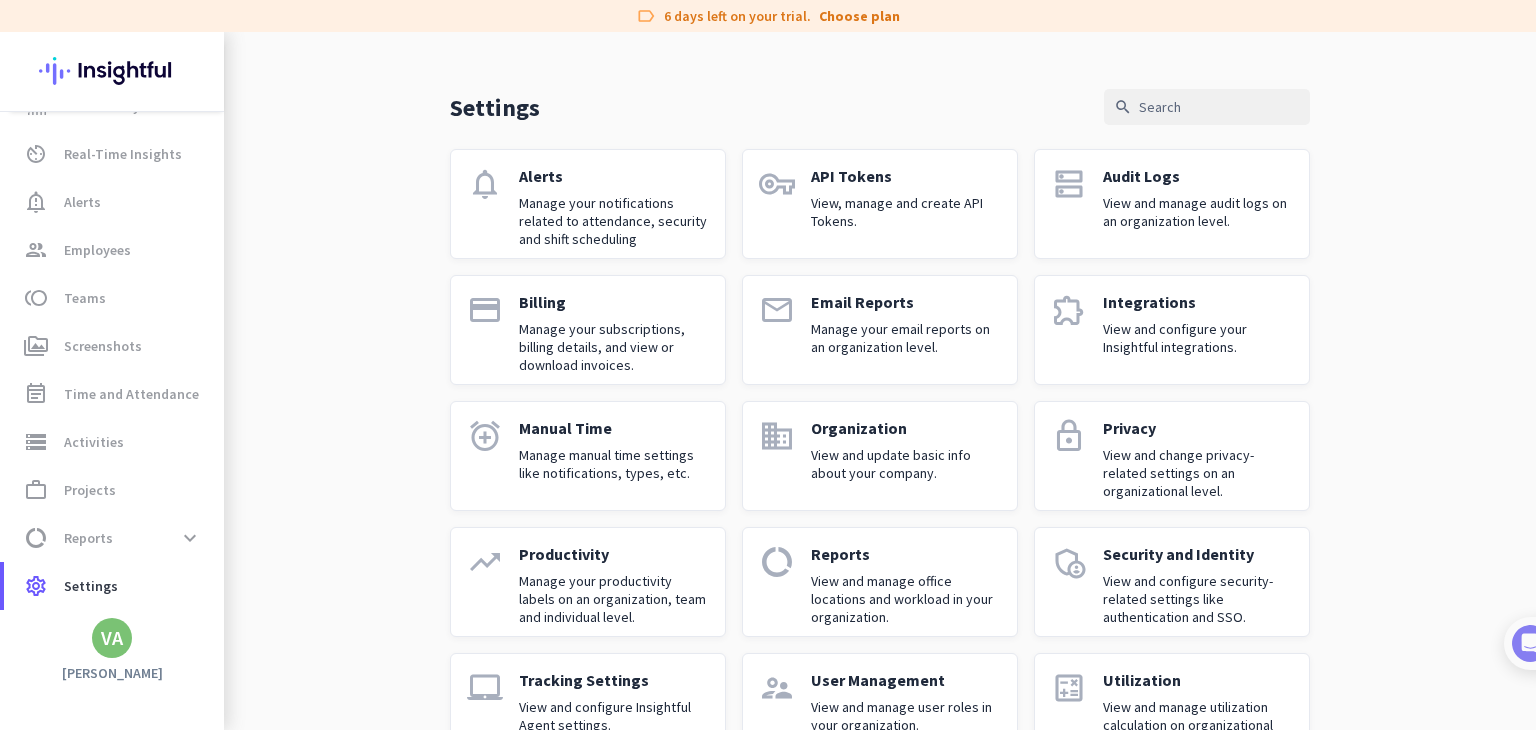 scroll, scrollTop: 24, scrollLeft: 0, axis: vertical 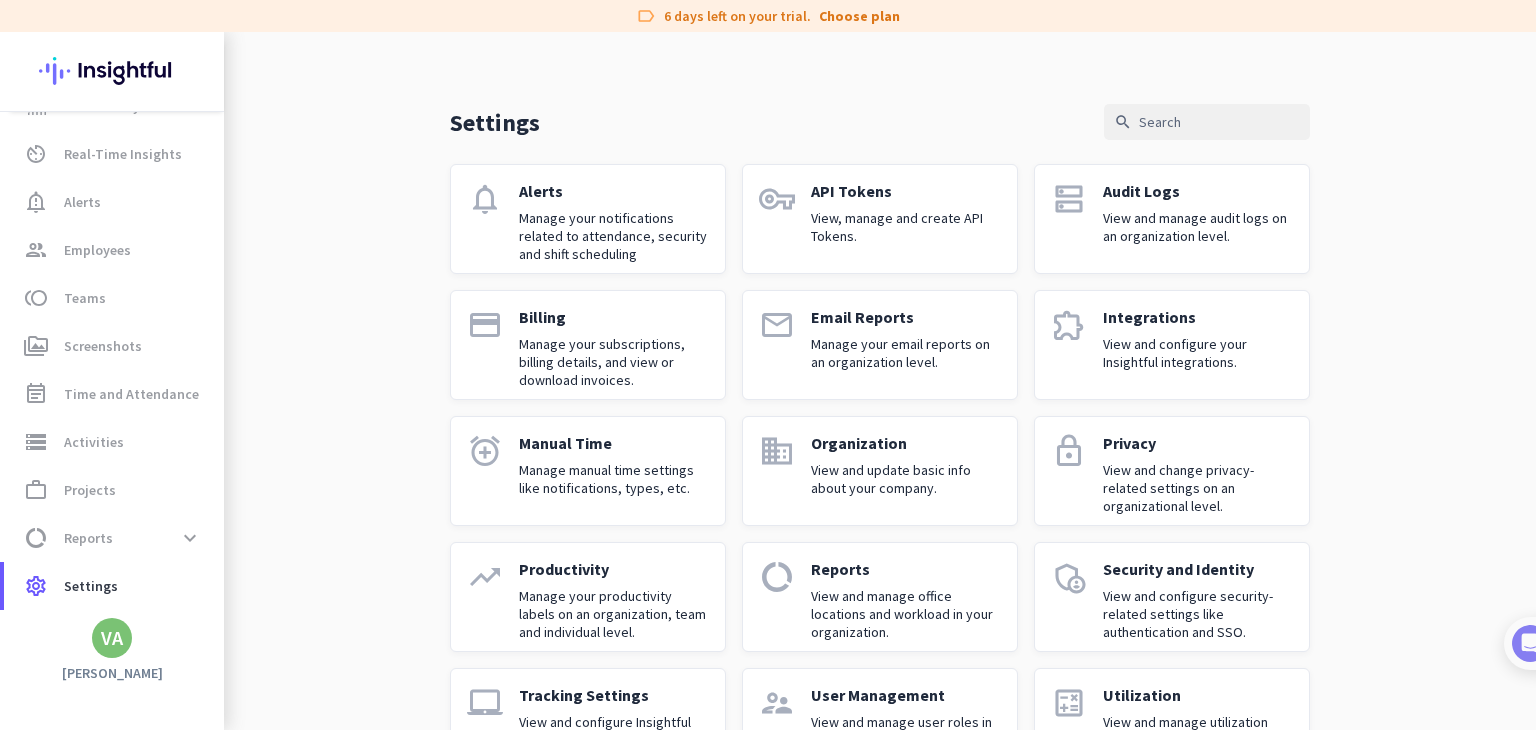 click on "API Tokens" 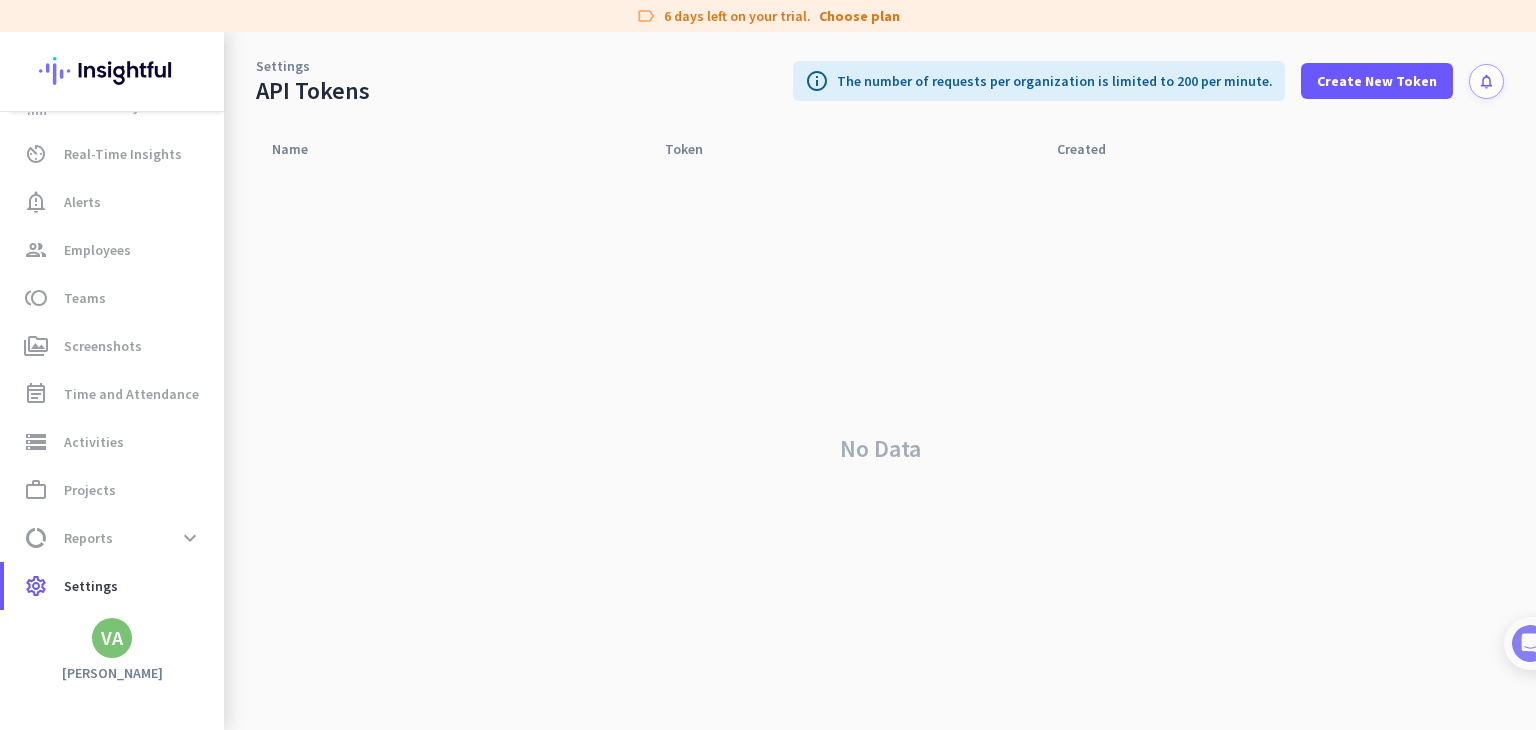 scroll, scrollTop: 0, scrollLeft: 0, axis: both 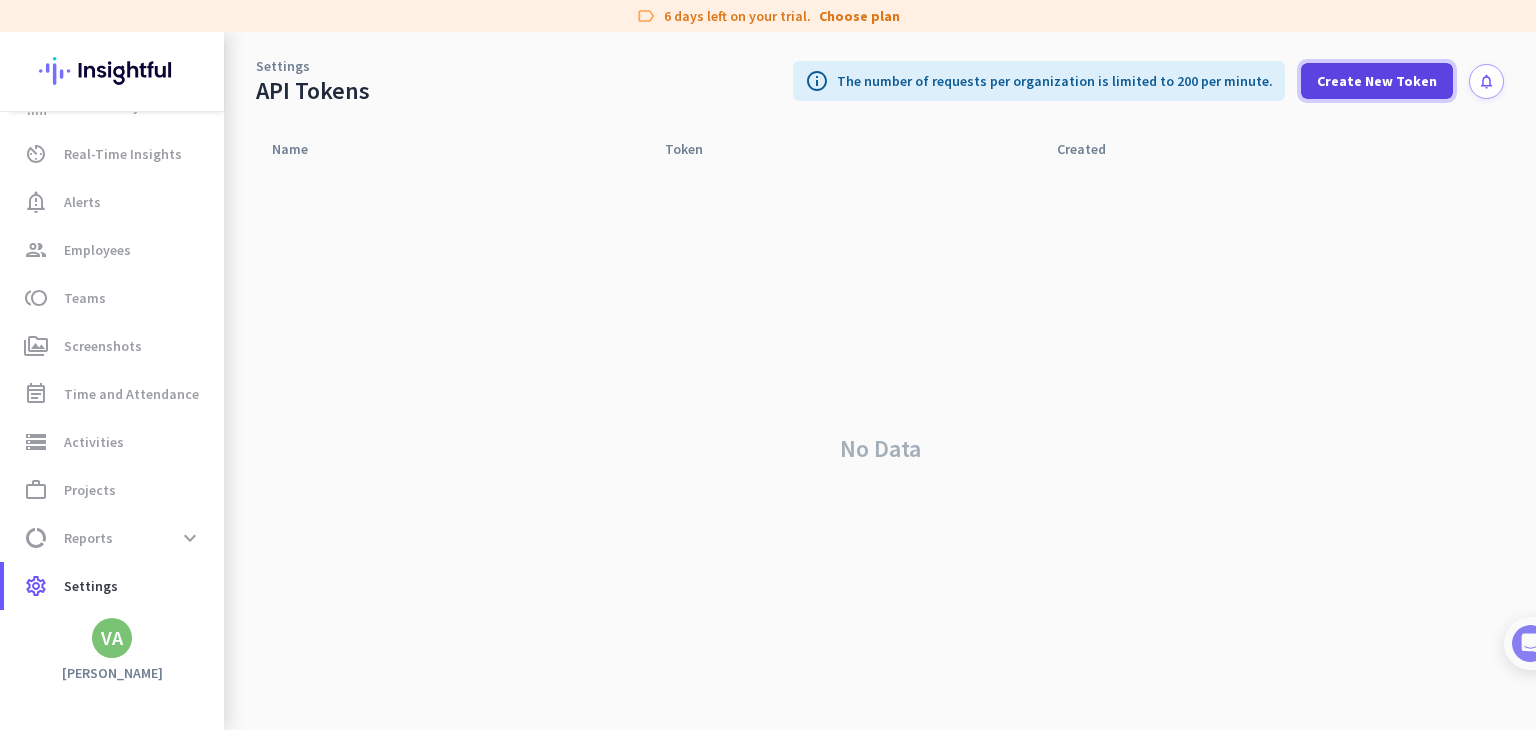 click on "Create New Token" at bounding box center [1377, 81] 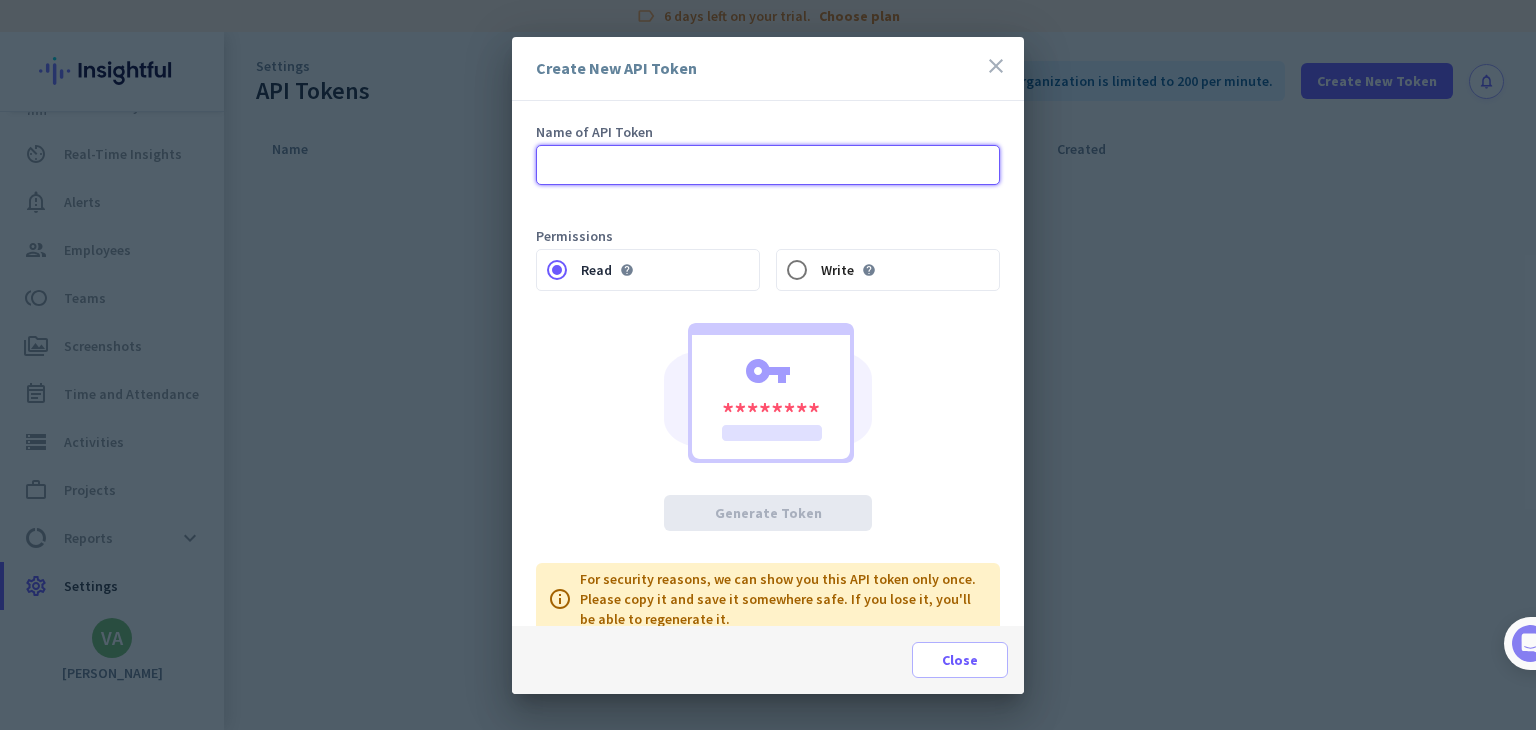 click at bounding box center [768, 165] 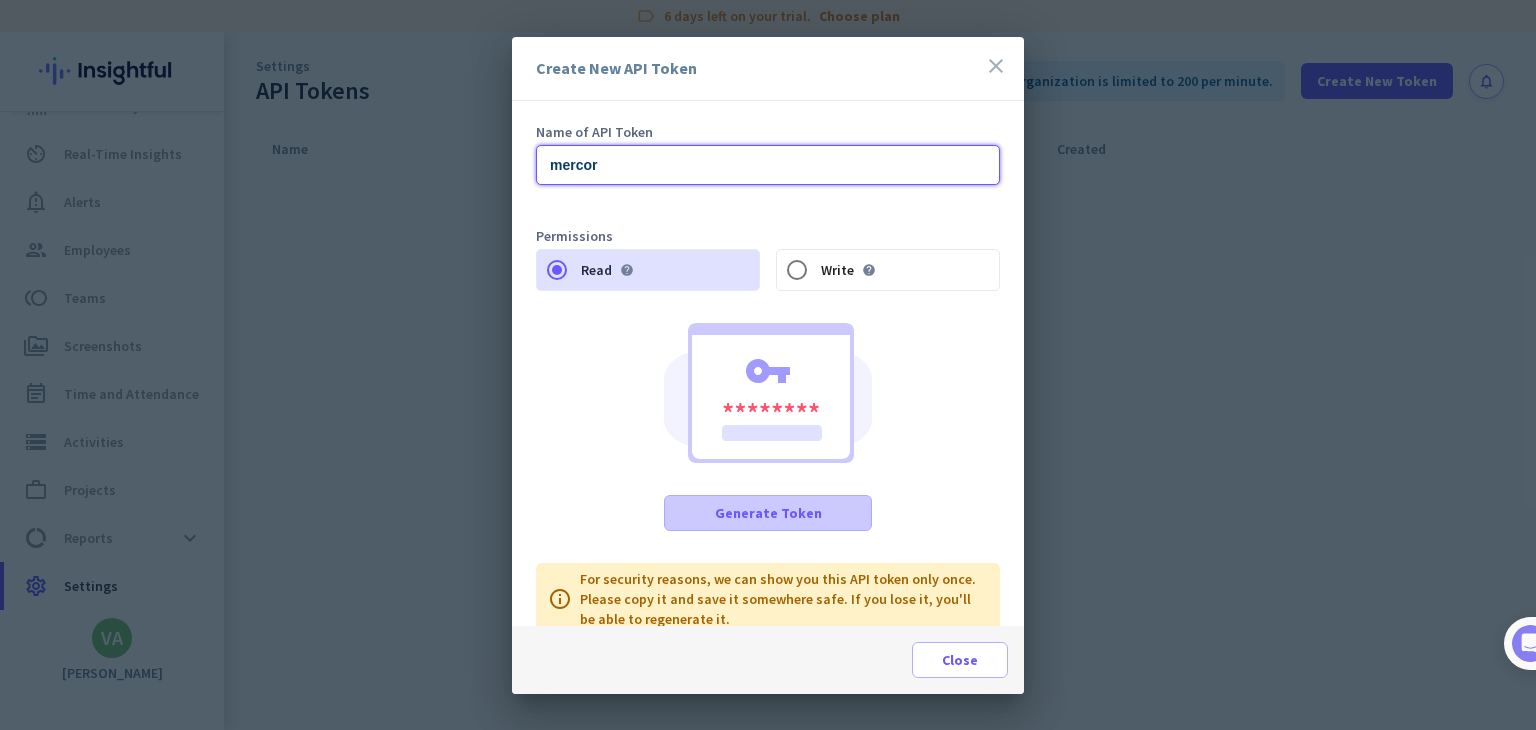 type on "mercor" 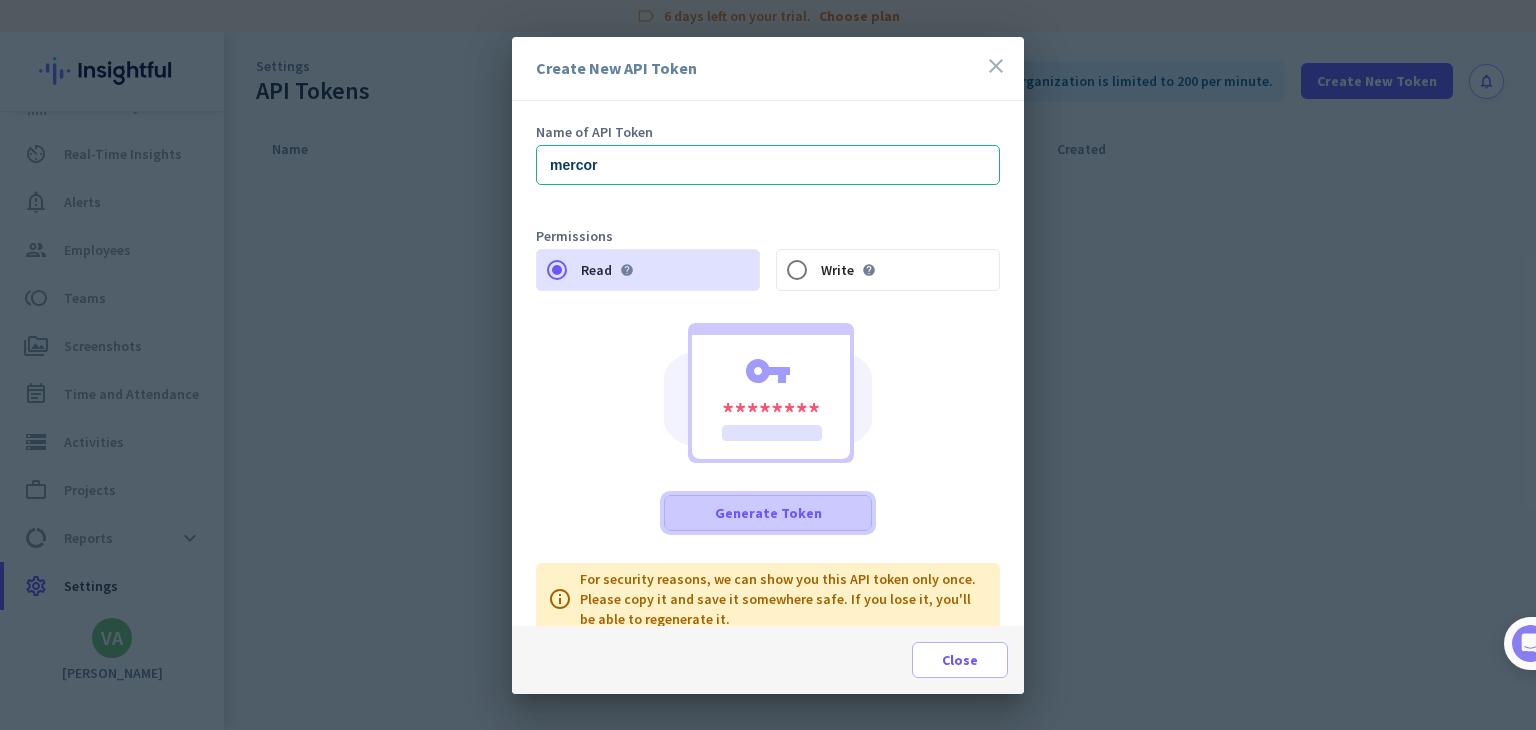 click on "Generate Token" at bounding box center [768, 513] 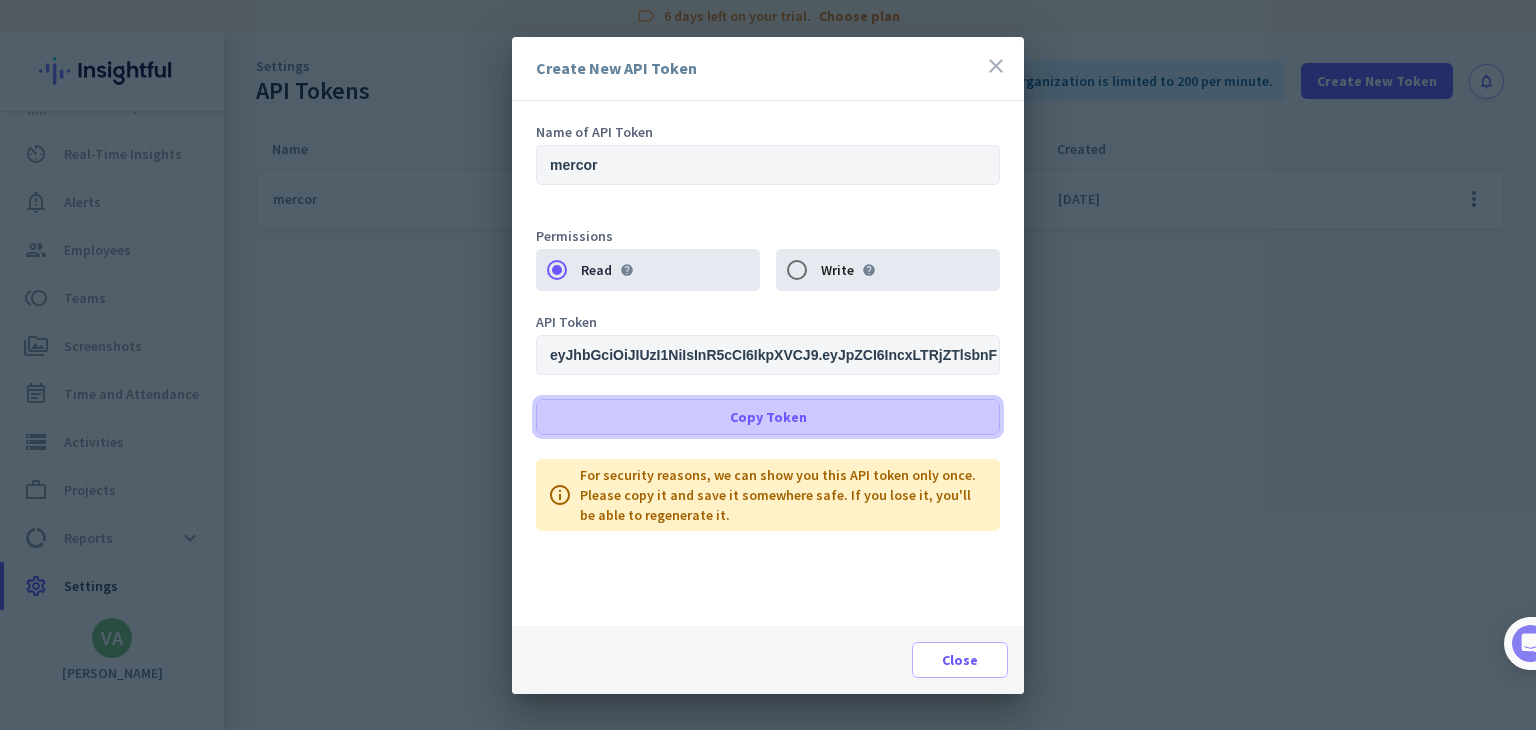 click on "Copy Token" at bounding box center [768, 417] 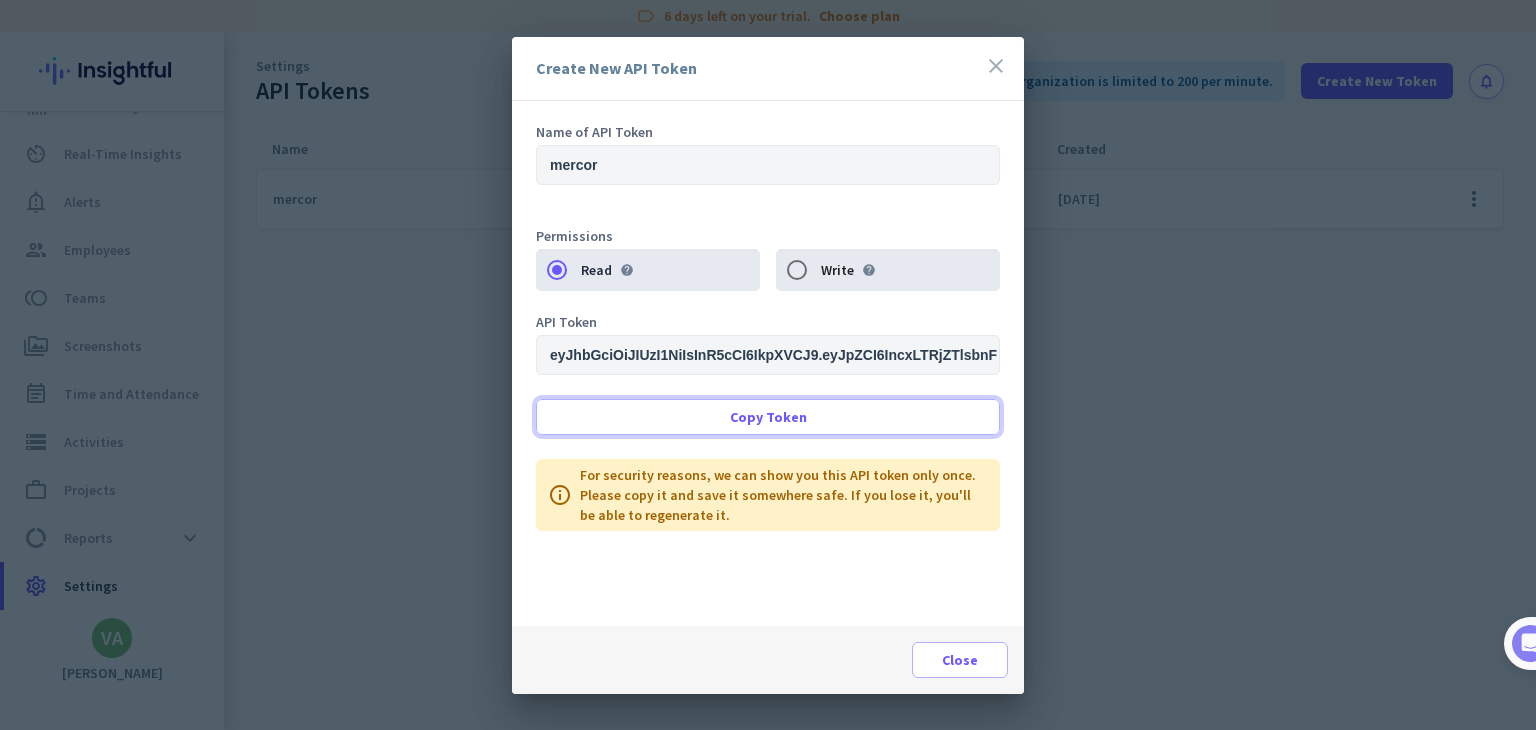 click on "Copy Token" at bounding box center [768, 417] 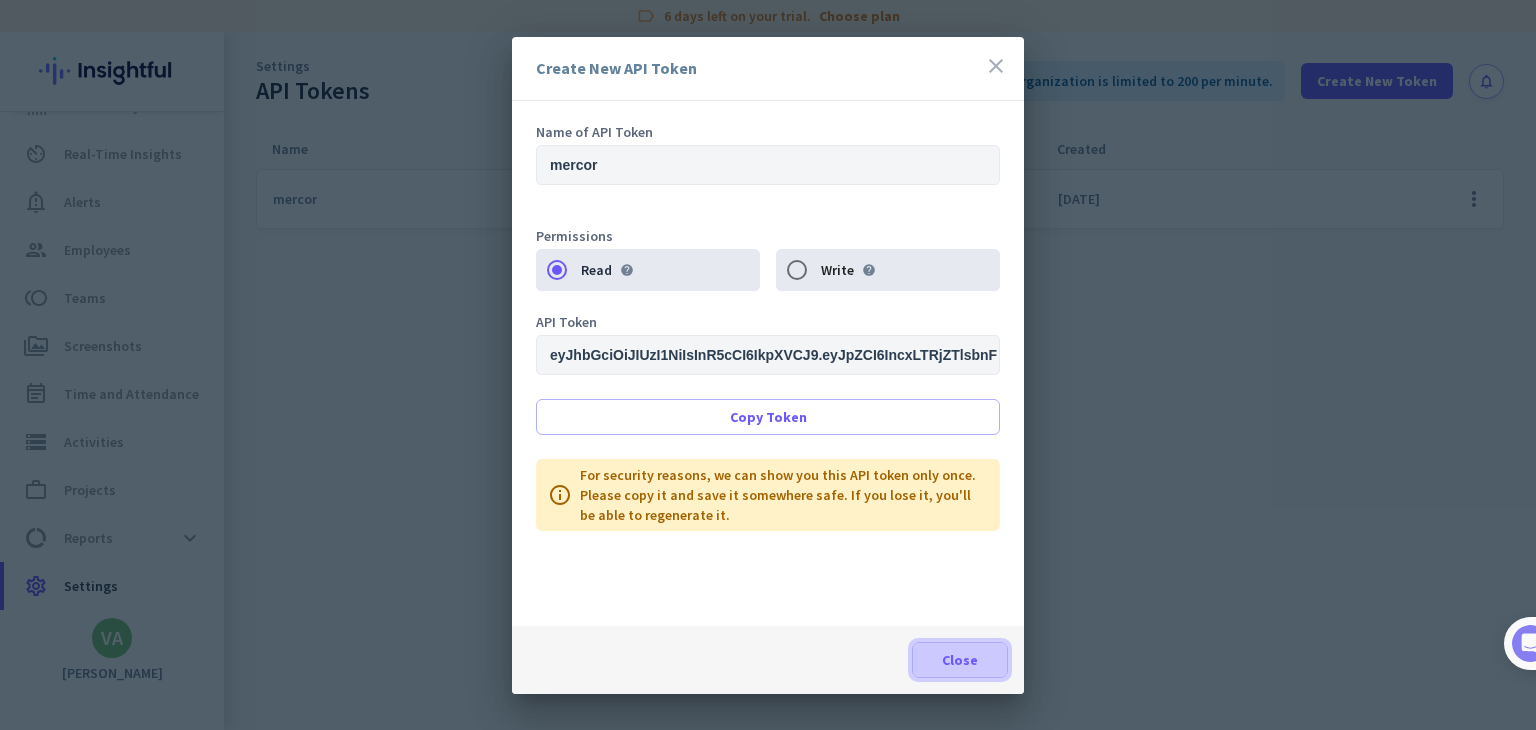 click on "Close" at bounding box center [960, 660] 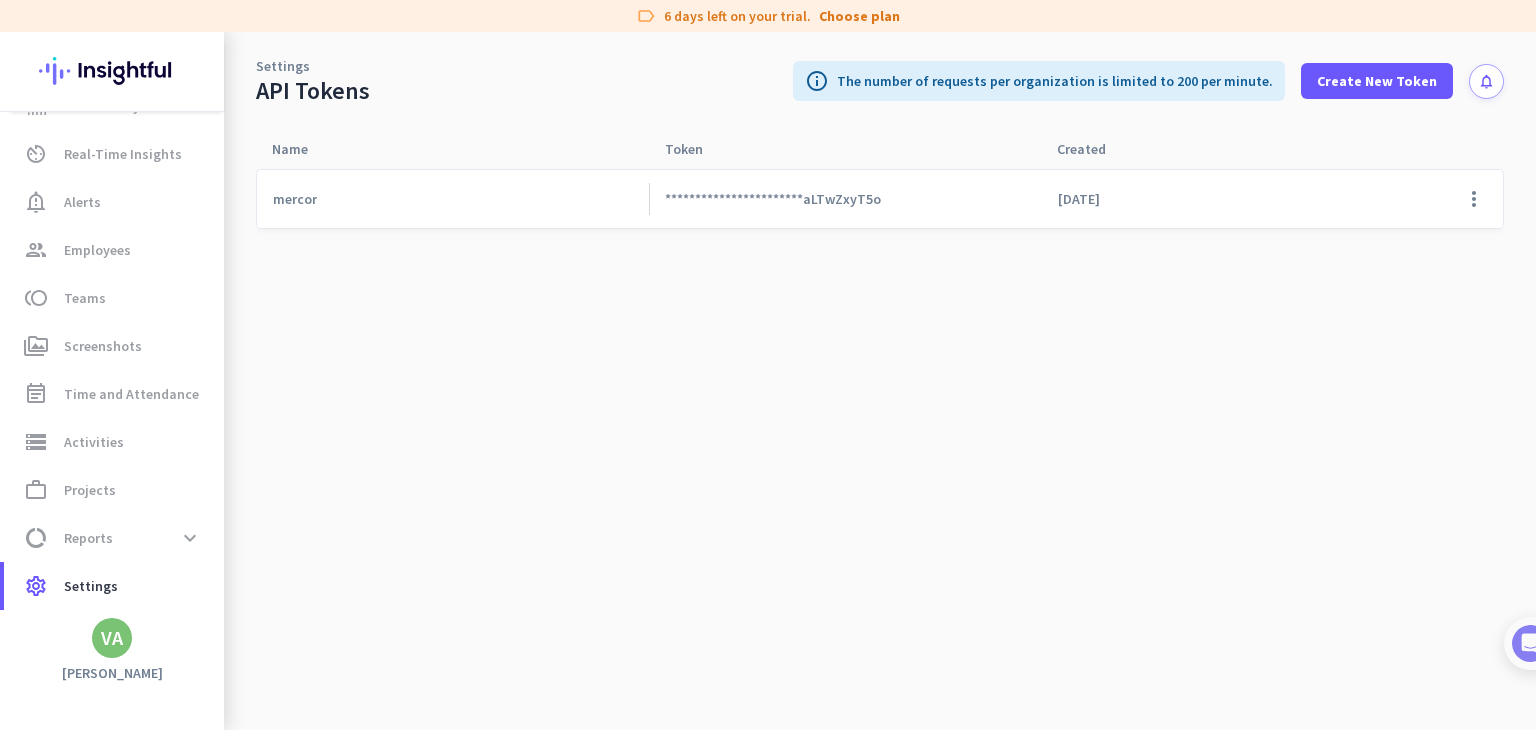 click on "**********" 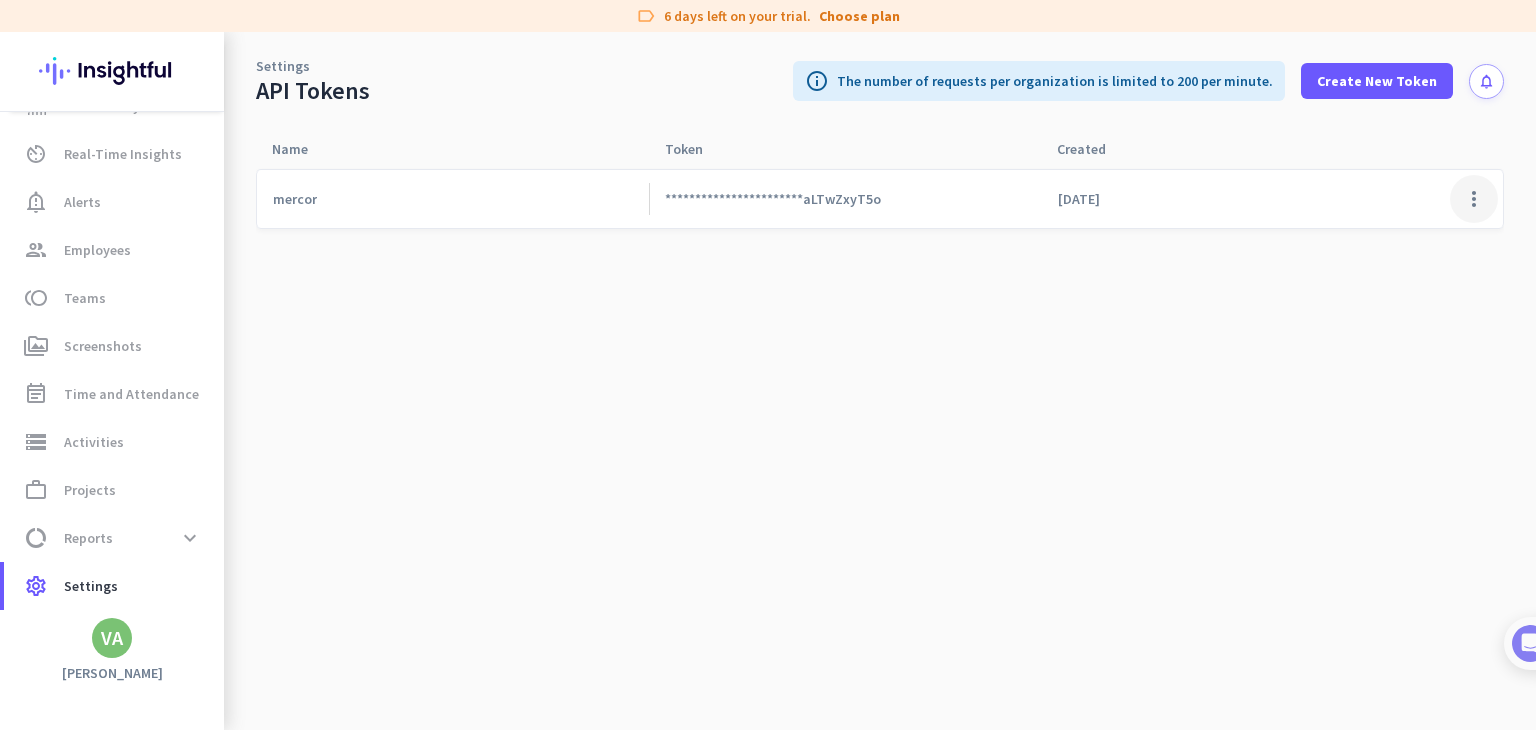 click 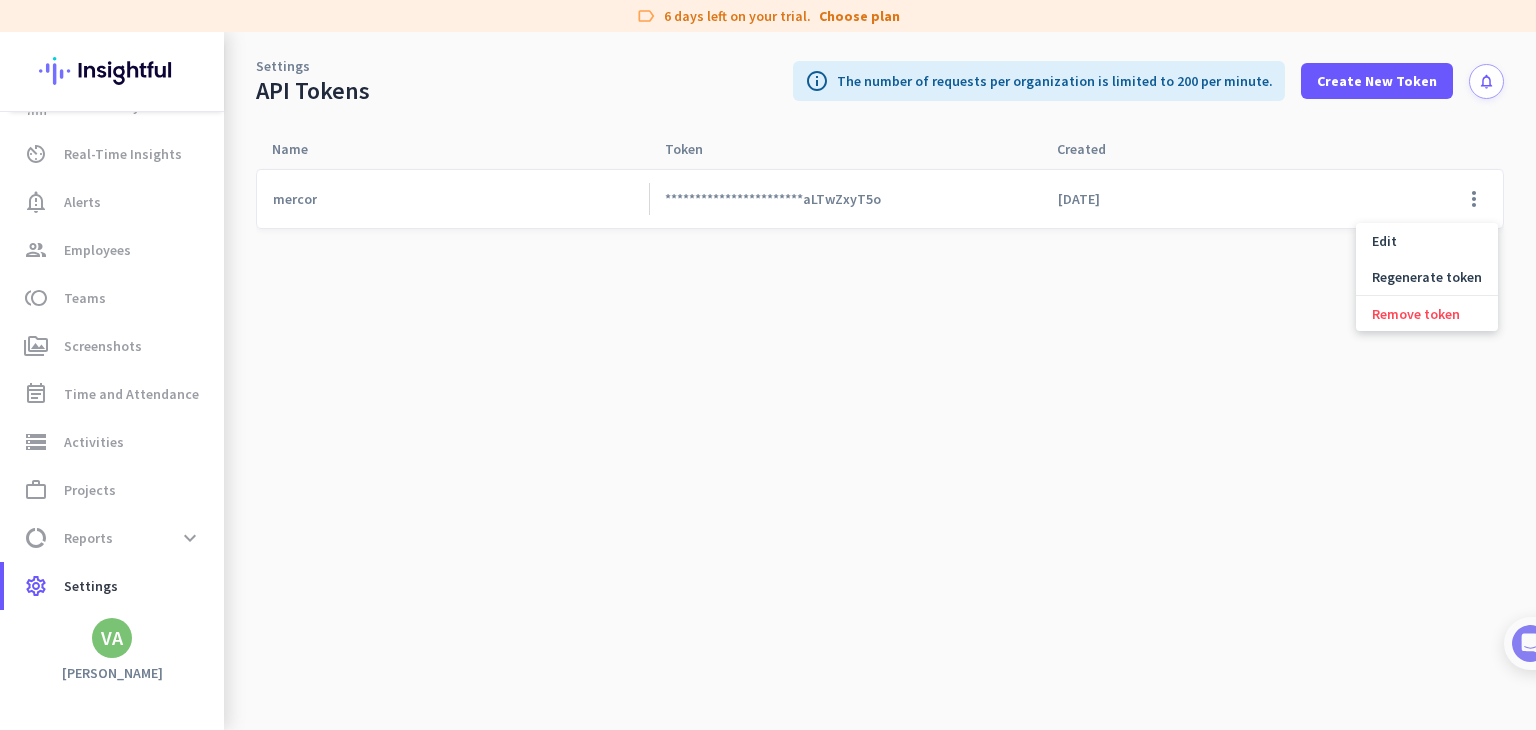 click at bounding box center (768, 365) 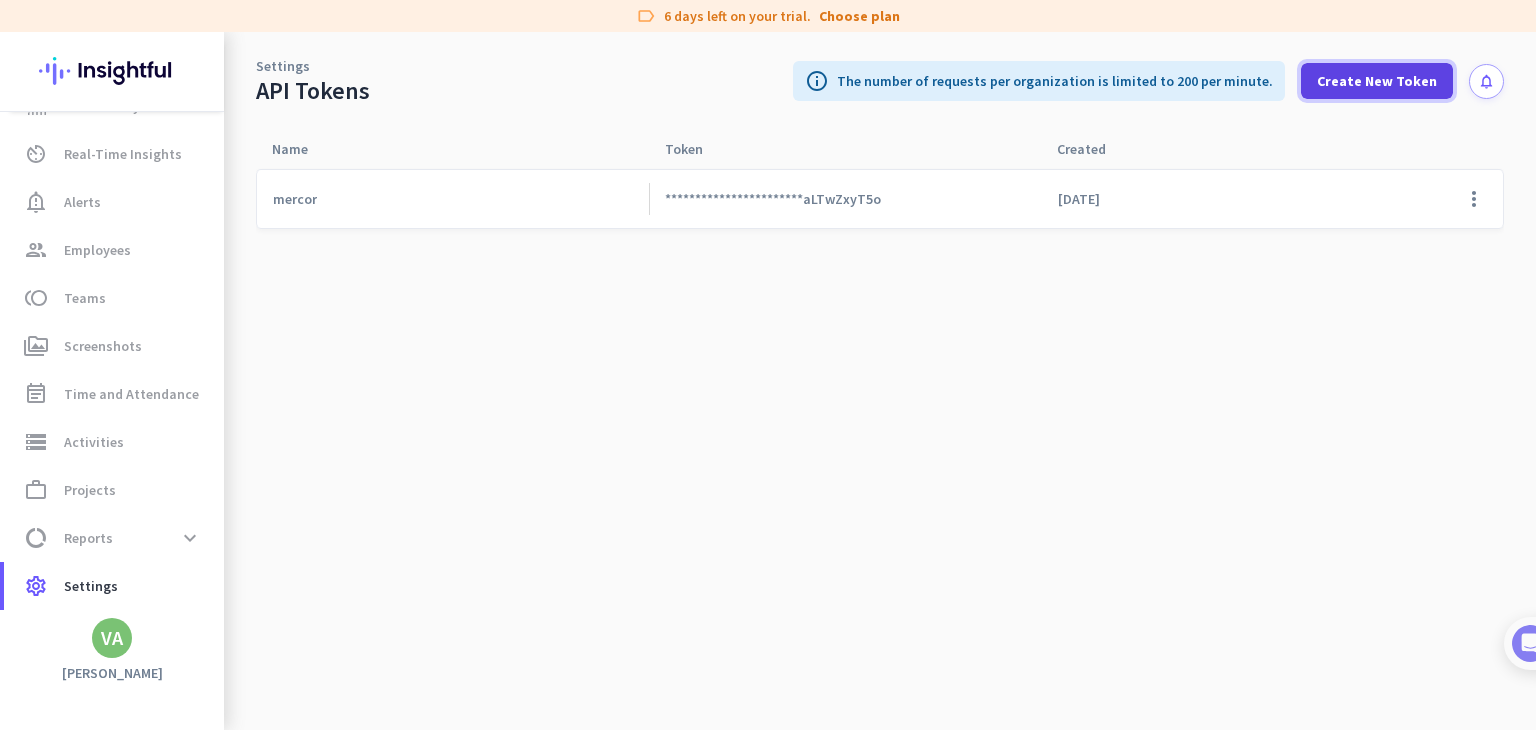 click on "Create New Token" at bounding box center (1377, 81) 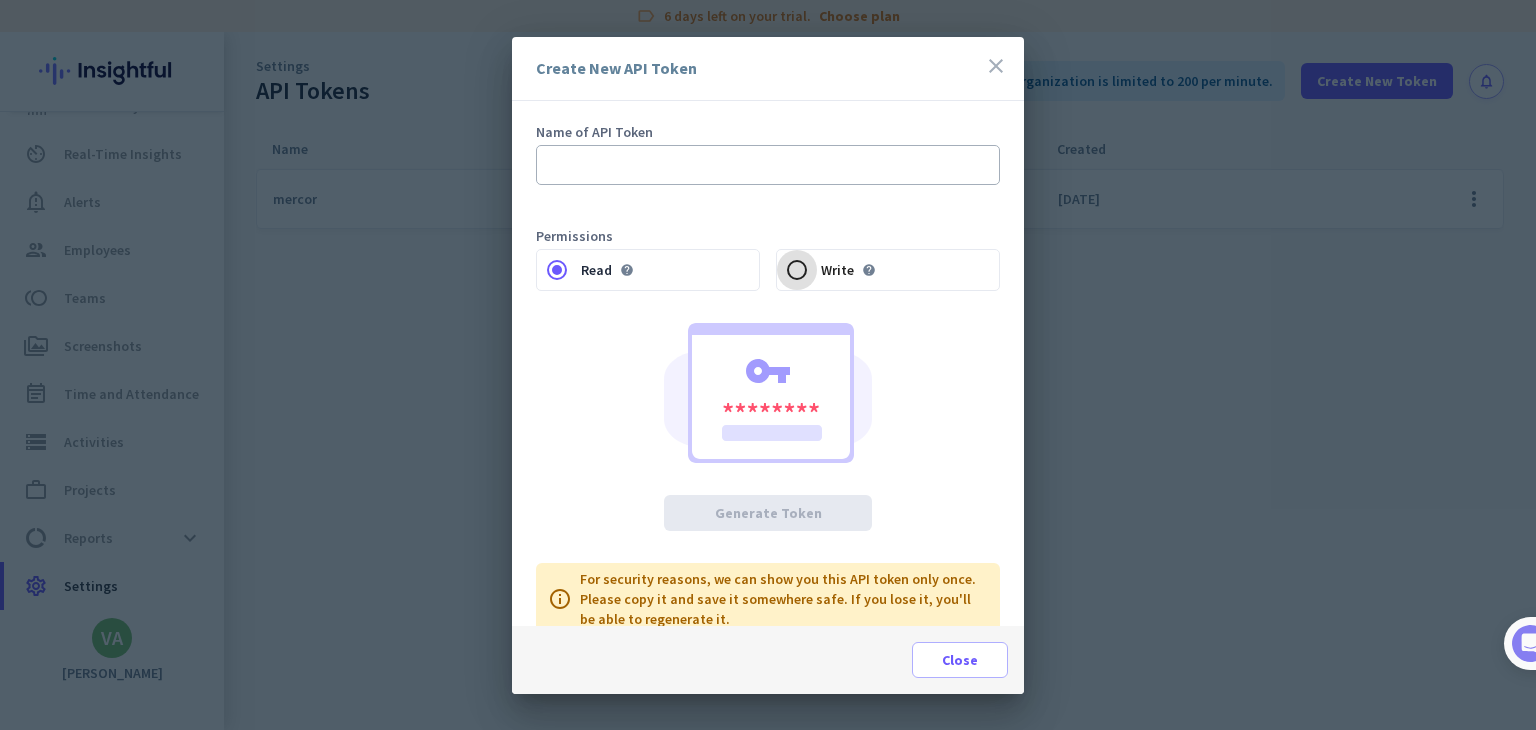 click on "Write  help" at bounding box center (797, 270) 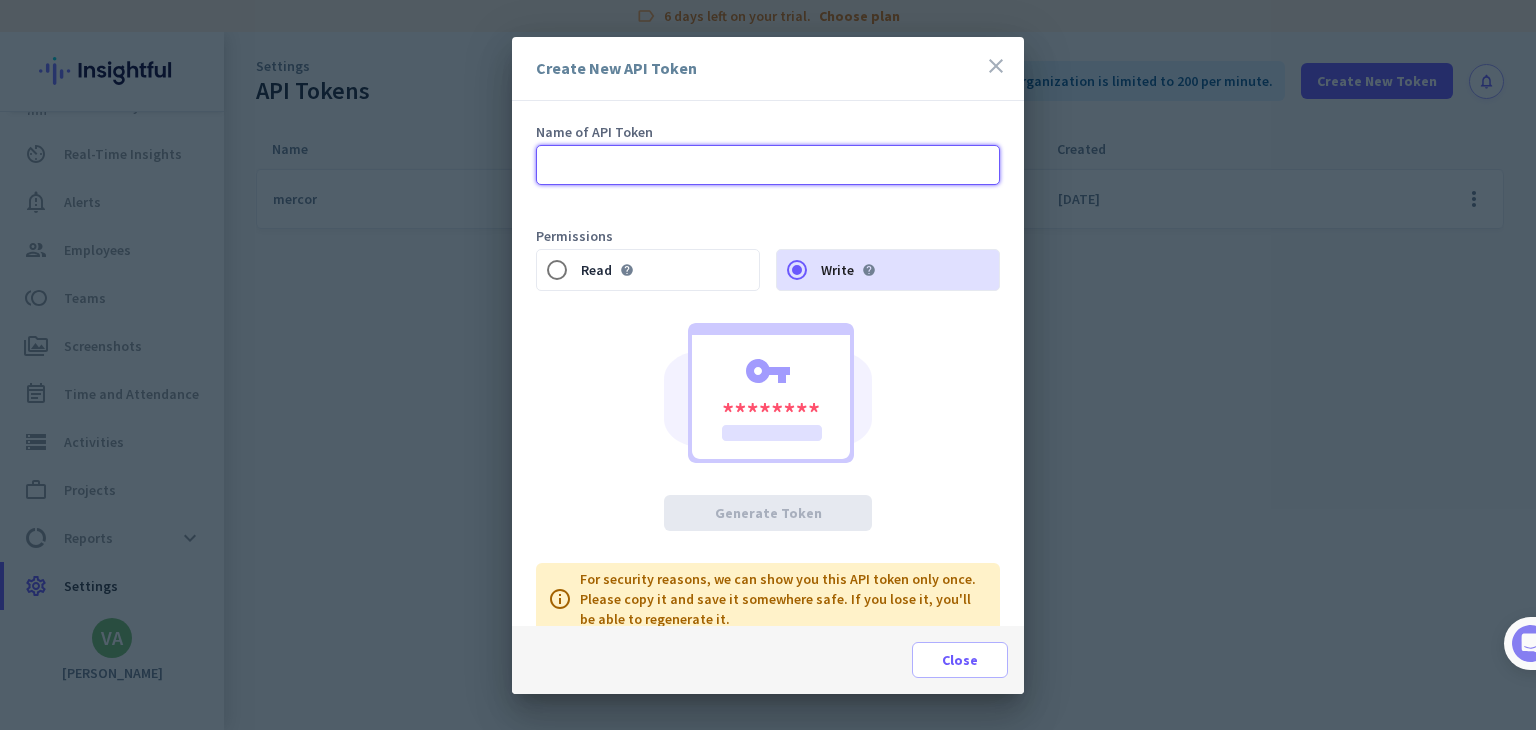 click at bounding box center (768, 165) 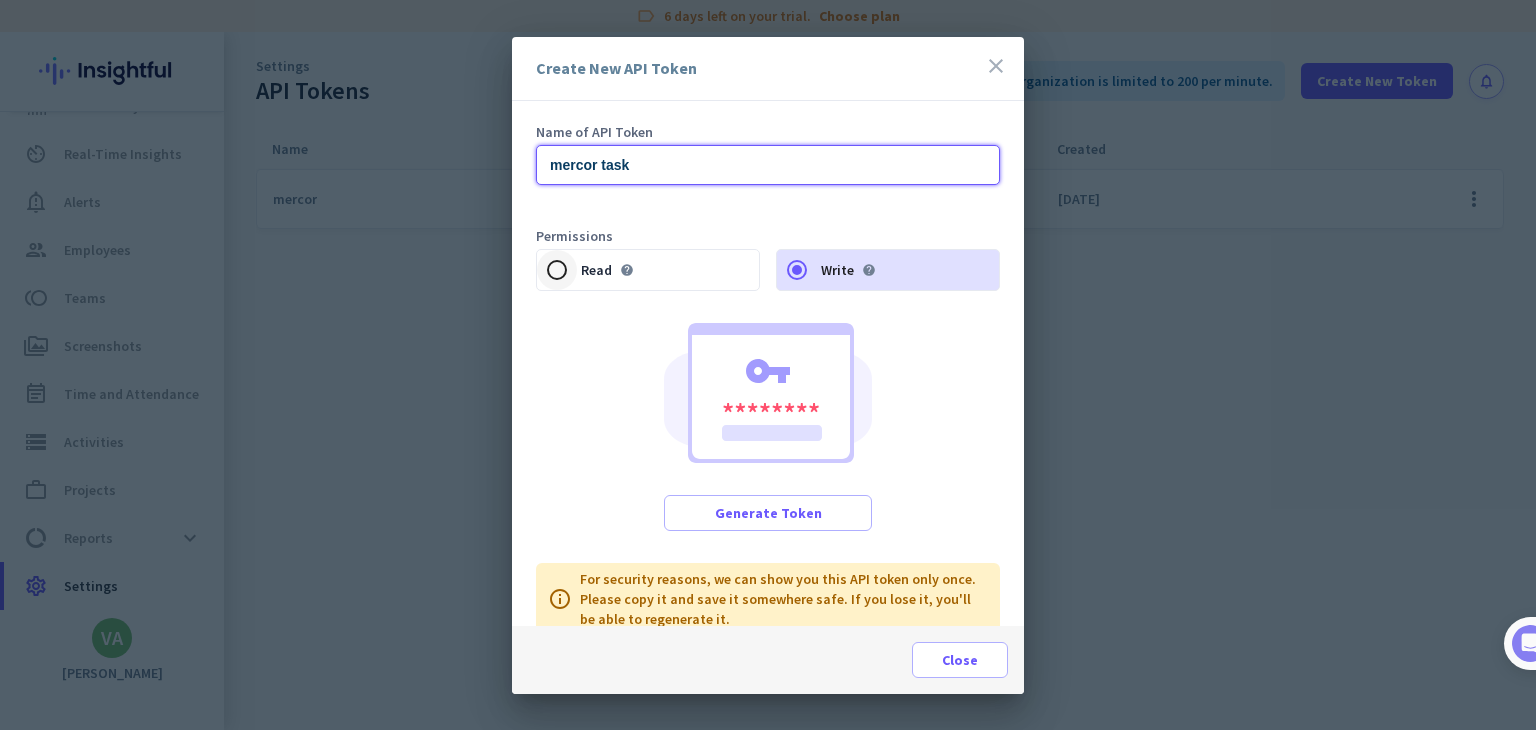 type on "mercor task" 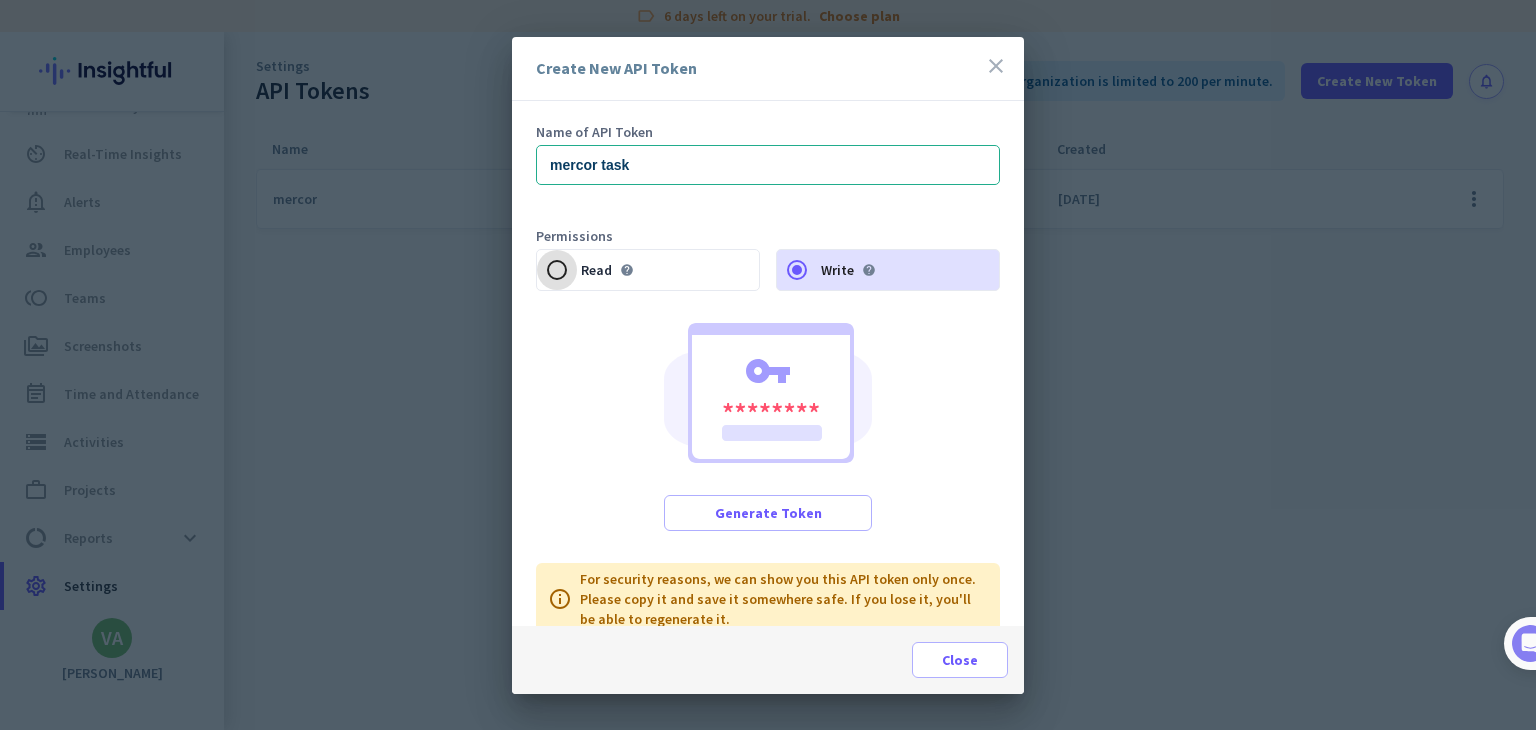 click on "Read  help" at bounding box center (557, 270) 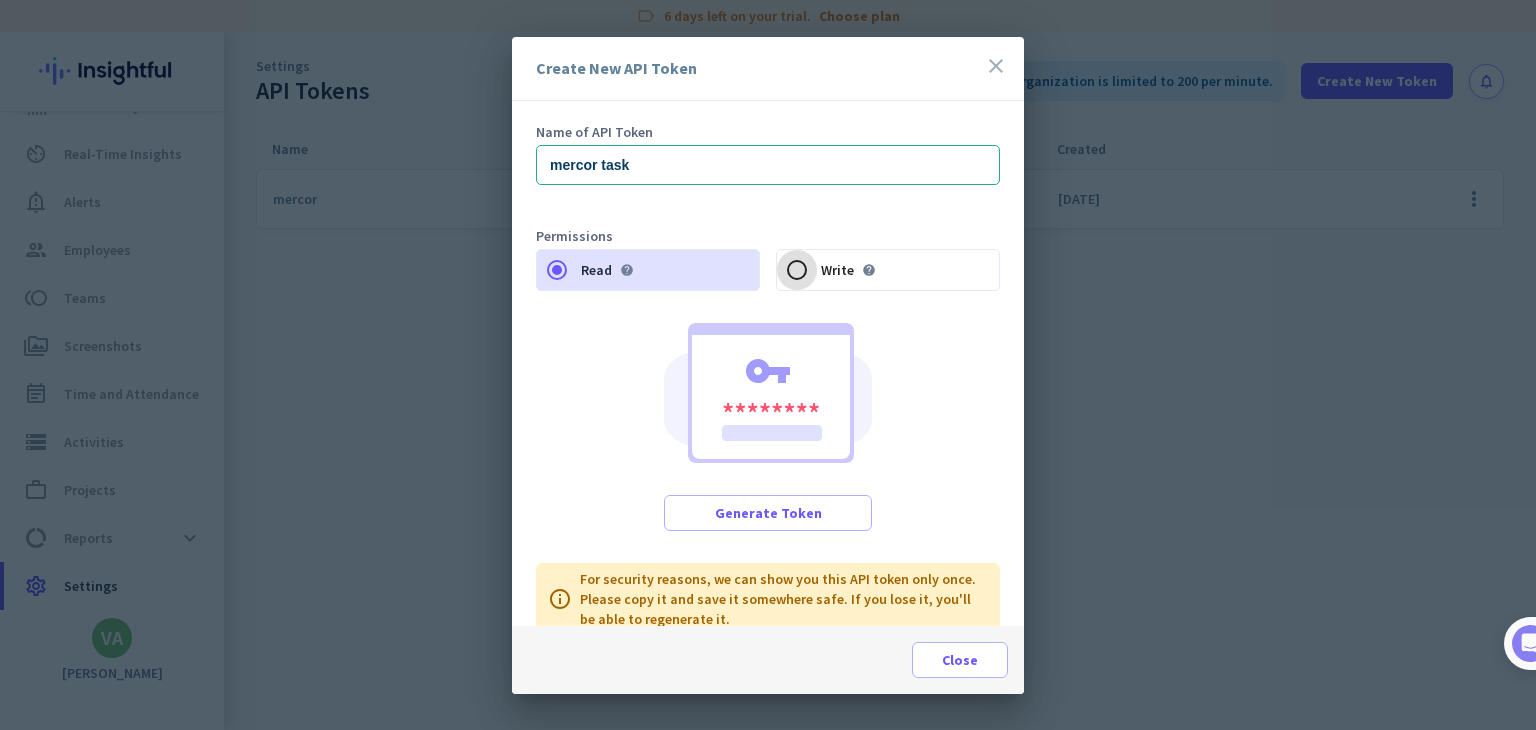 click on "Write  help" at bounding box center [797, 270] 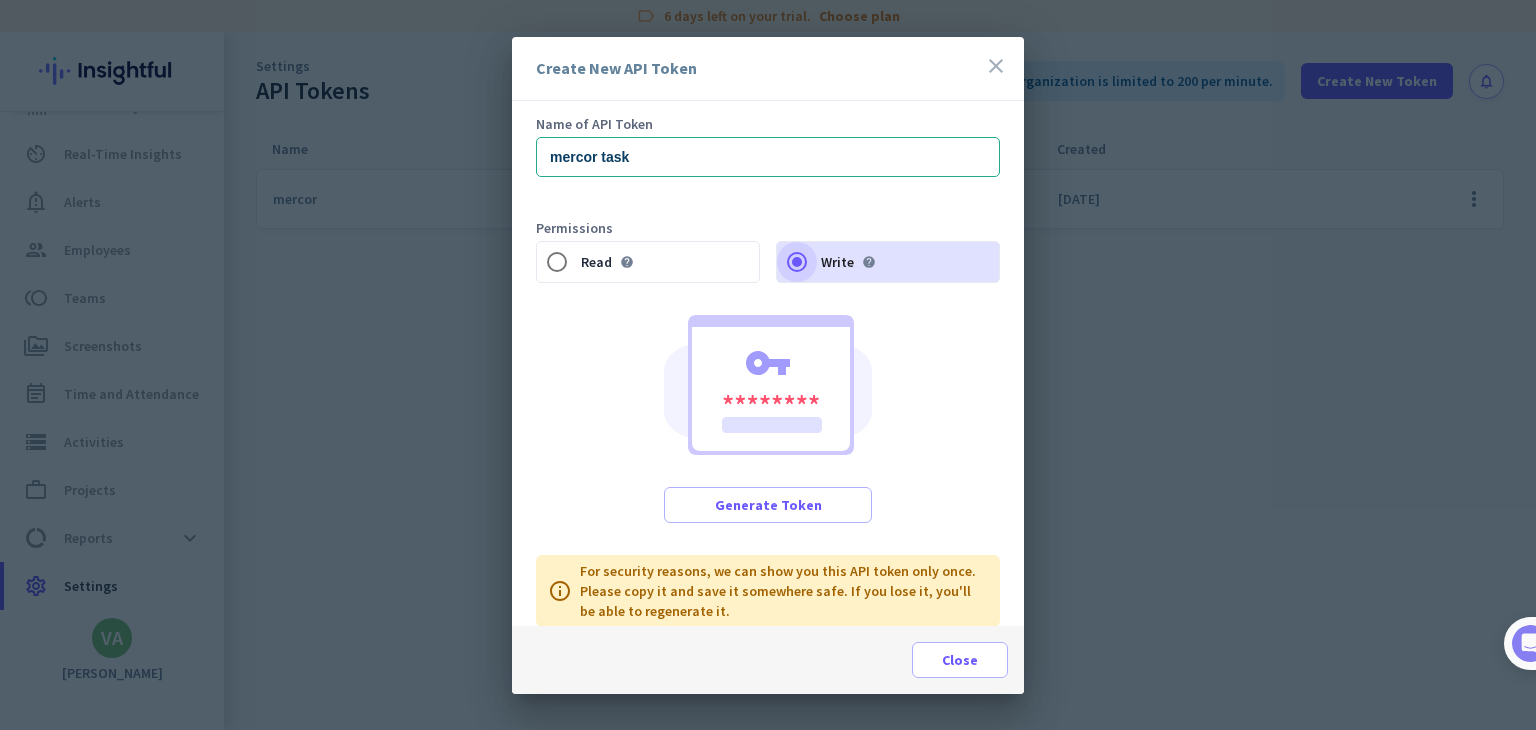 scroll, scrollTop: 0, scrollLeft: 0, axis: both 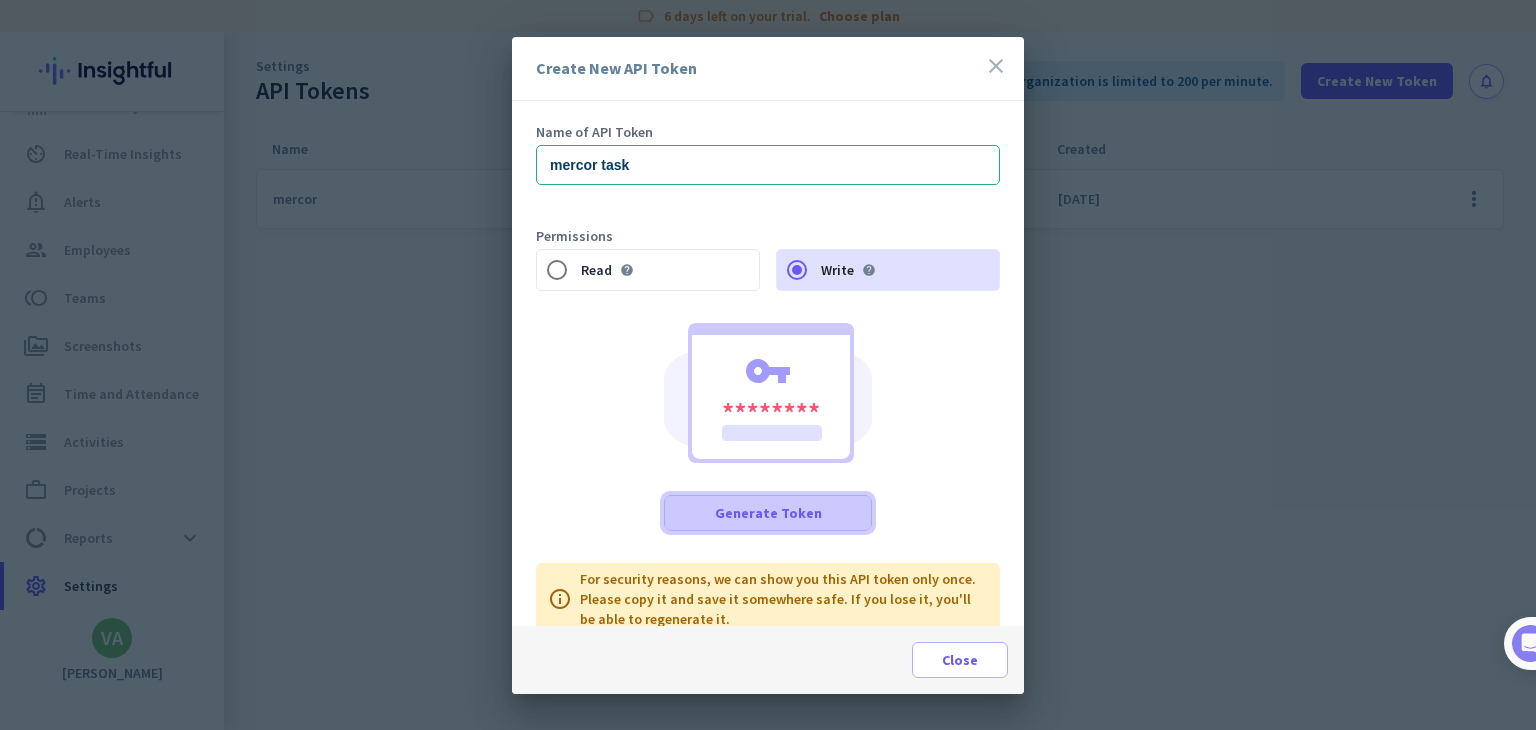 click on "Generate Token" at bounding box center (768, 513) 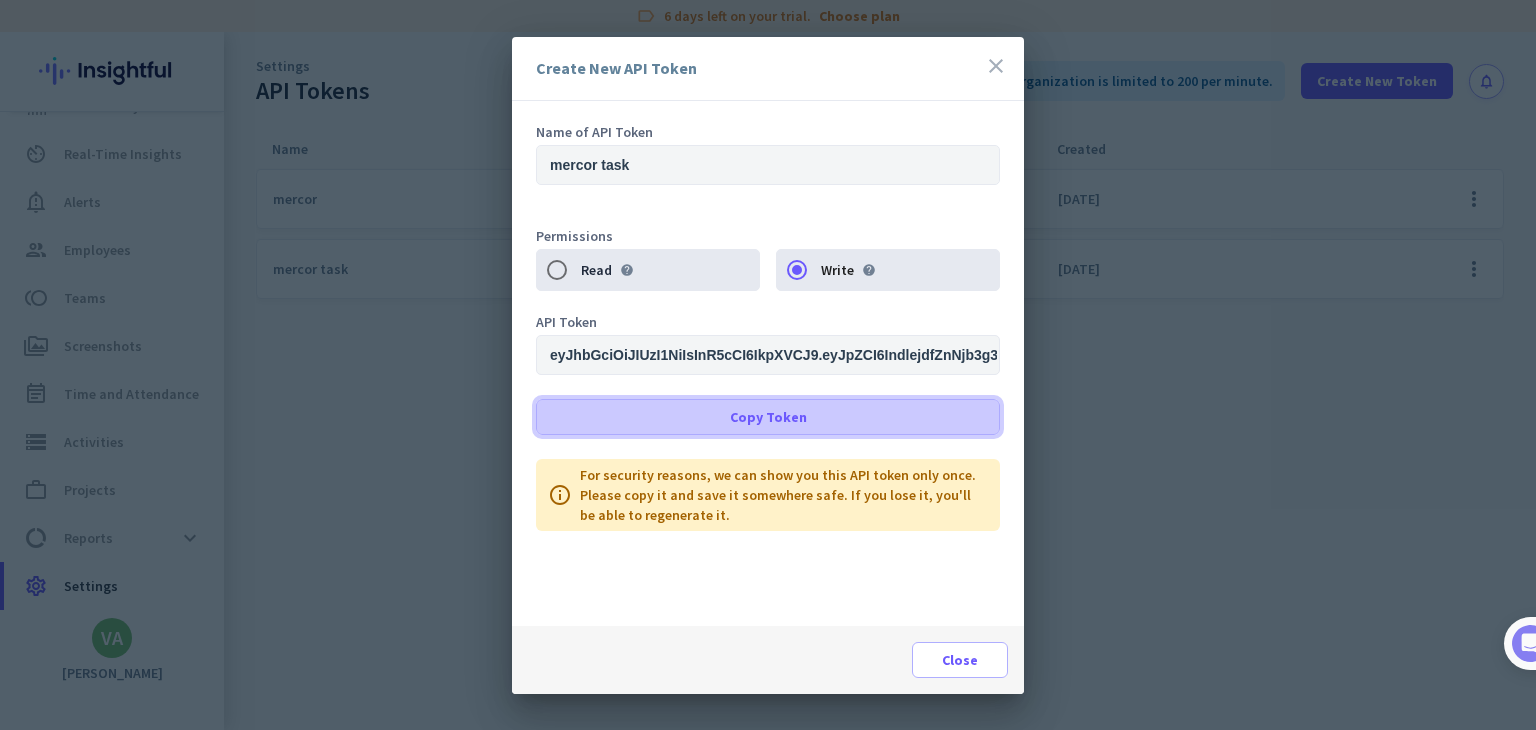 click on "Copy Token" at bounding box center [768, 417] 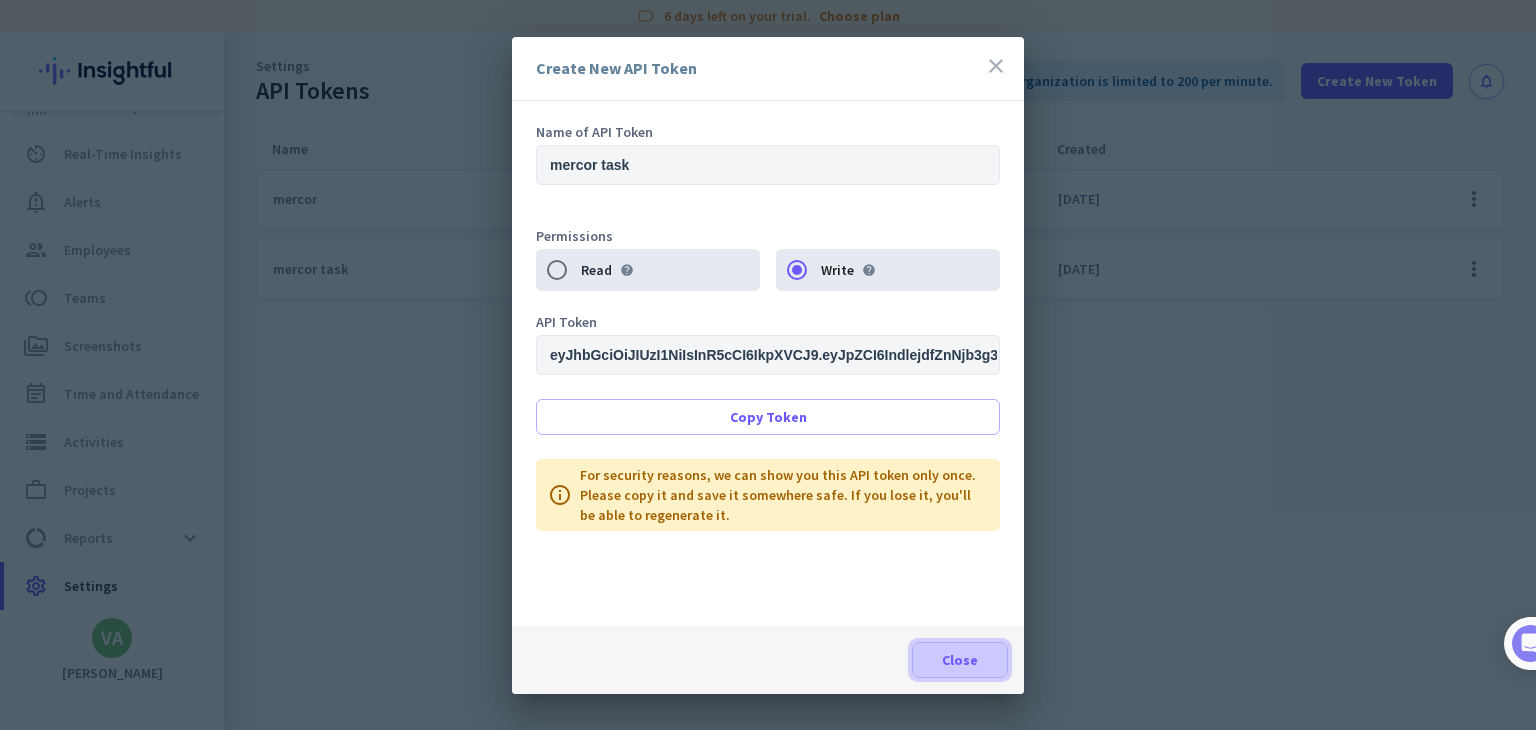 click on "Close" at bounding box center [960, 660] 